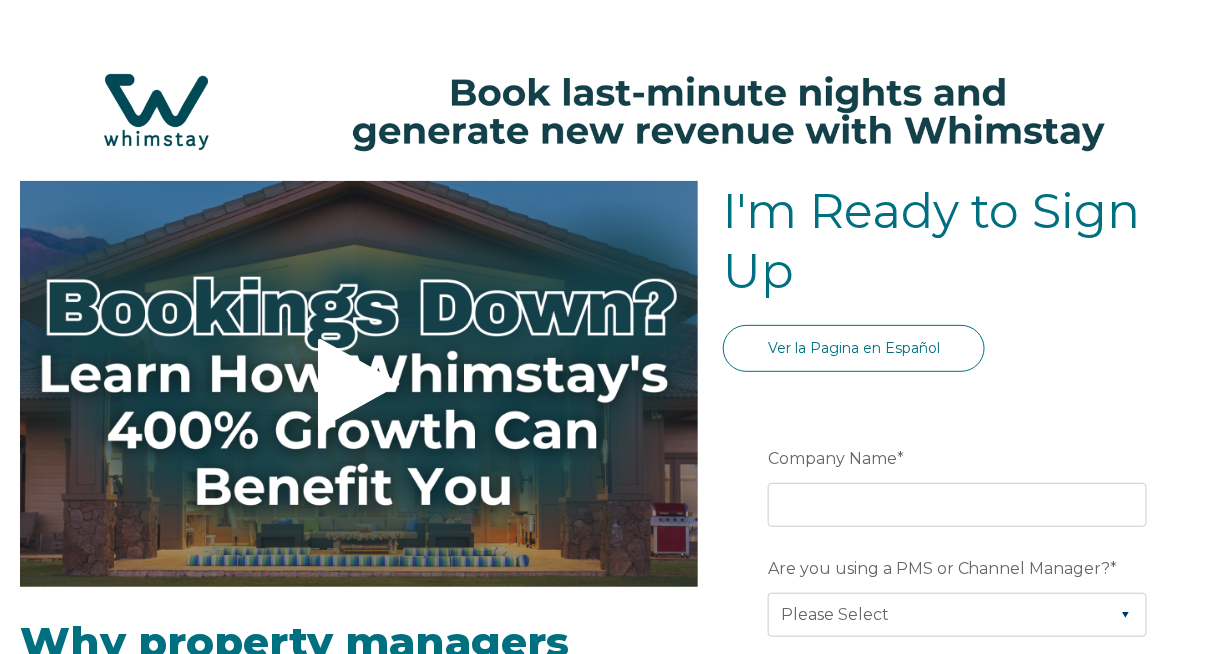 scroll, scrollTop: 200, scrollLeft: 0, axis: vertical 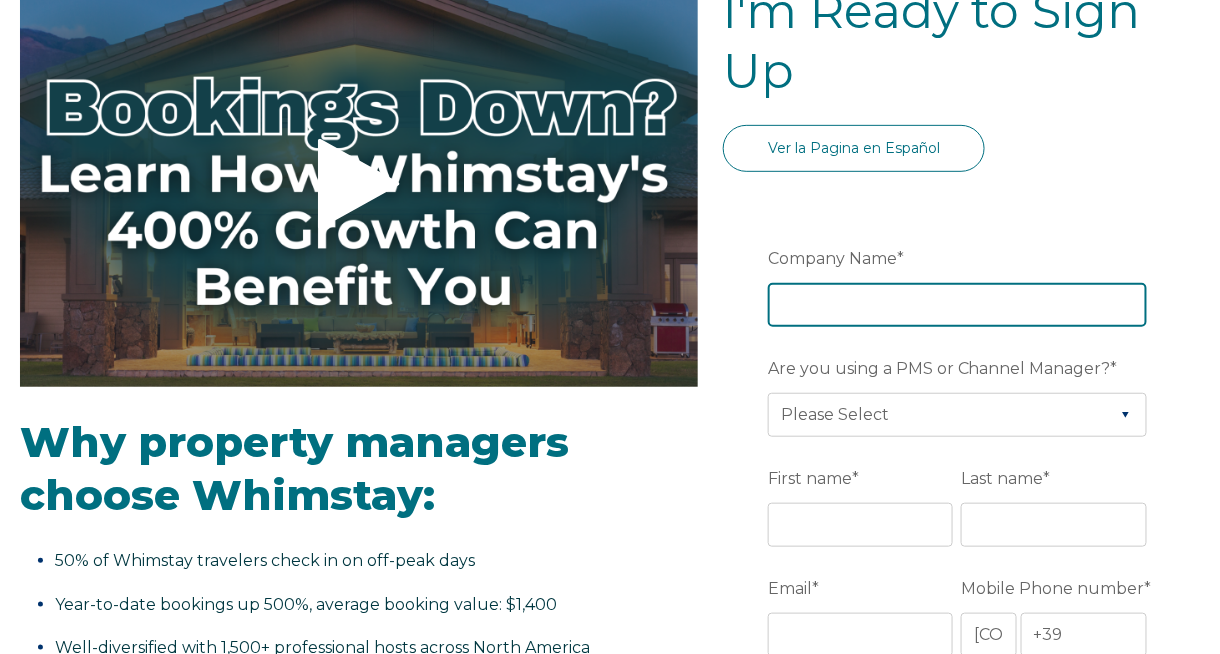 click on "Company Name *" at bounding box center [957, 305] 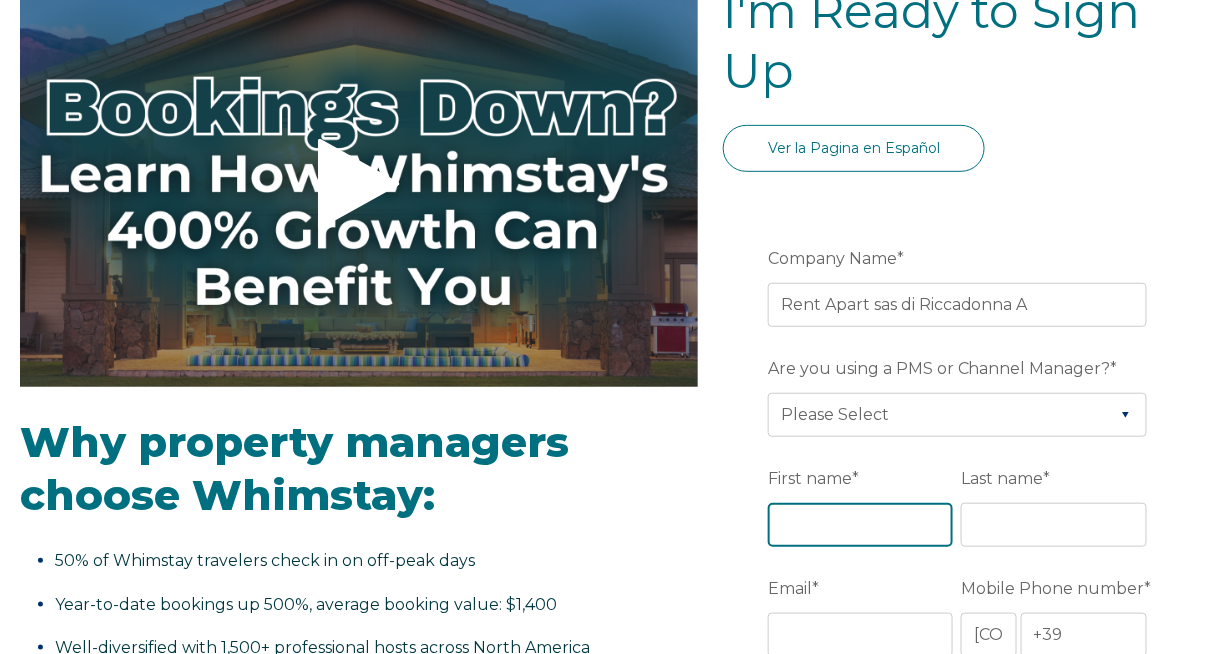 type on "[FIRST]" 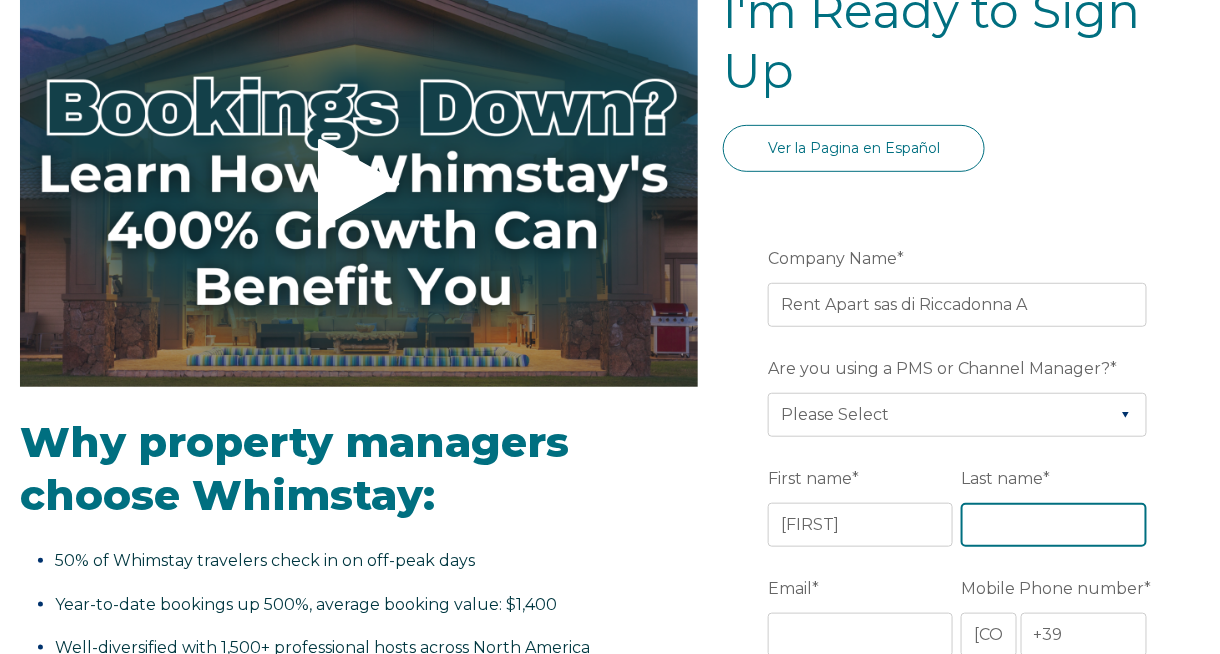 type on "[LAST]" 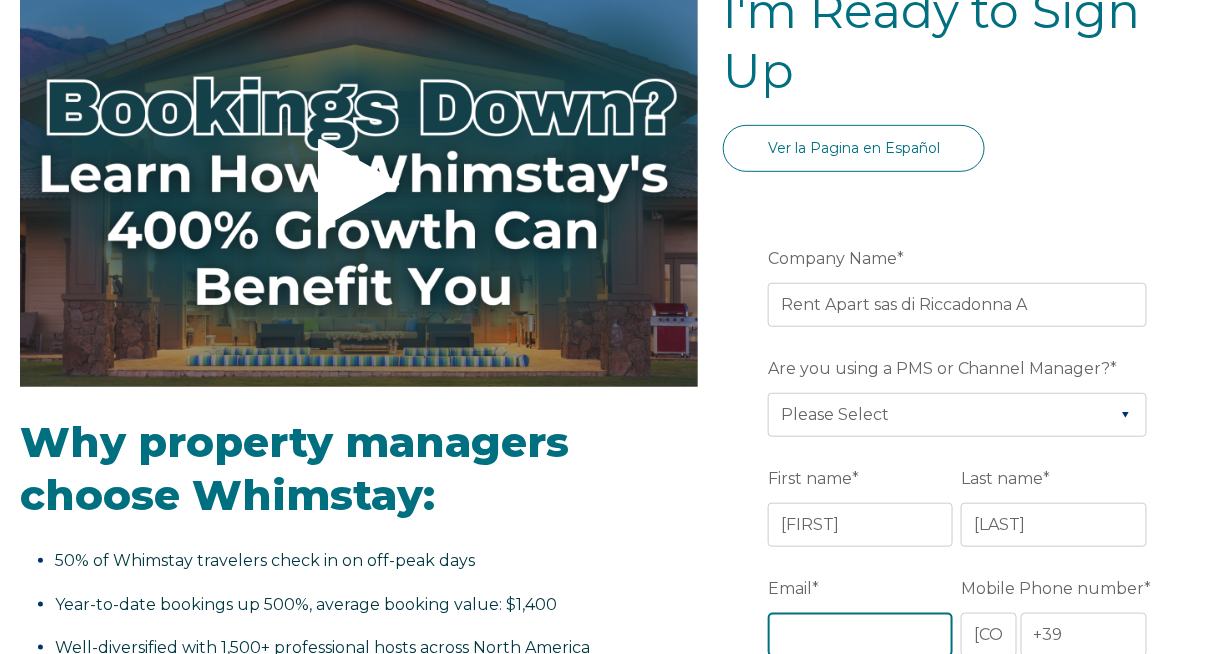 type on "[EMAIL]" 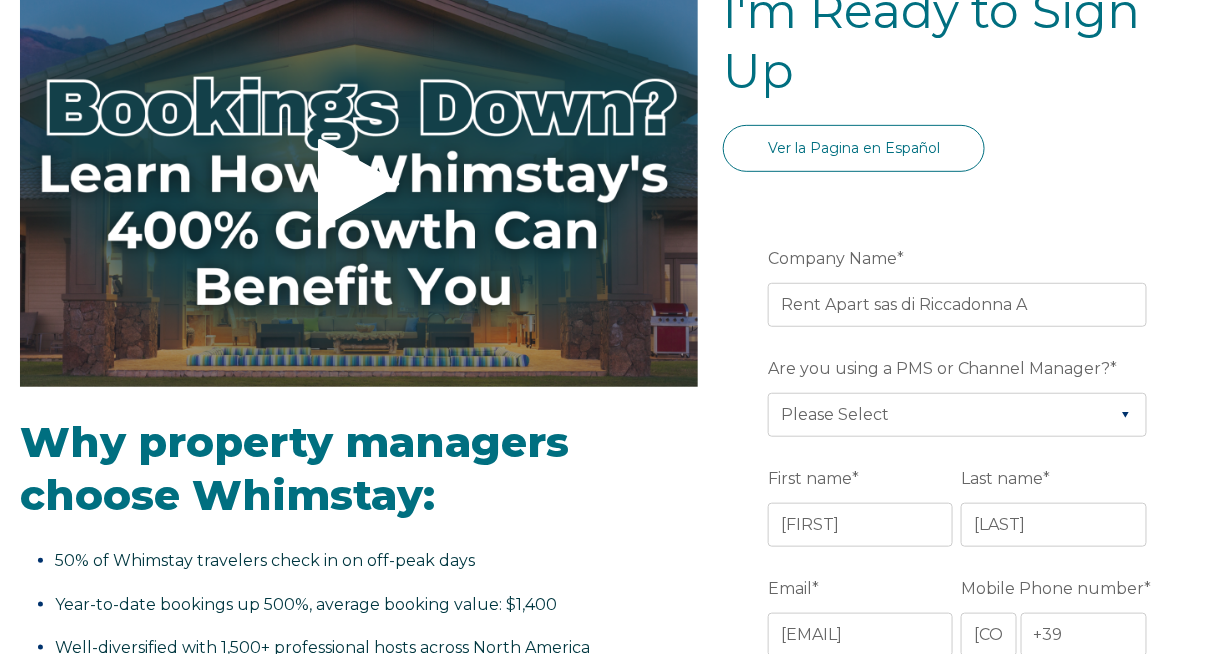 type on "[CITY]" 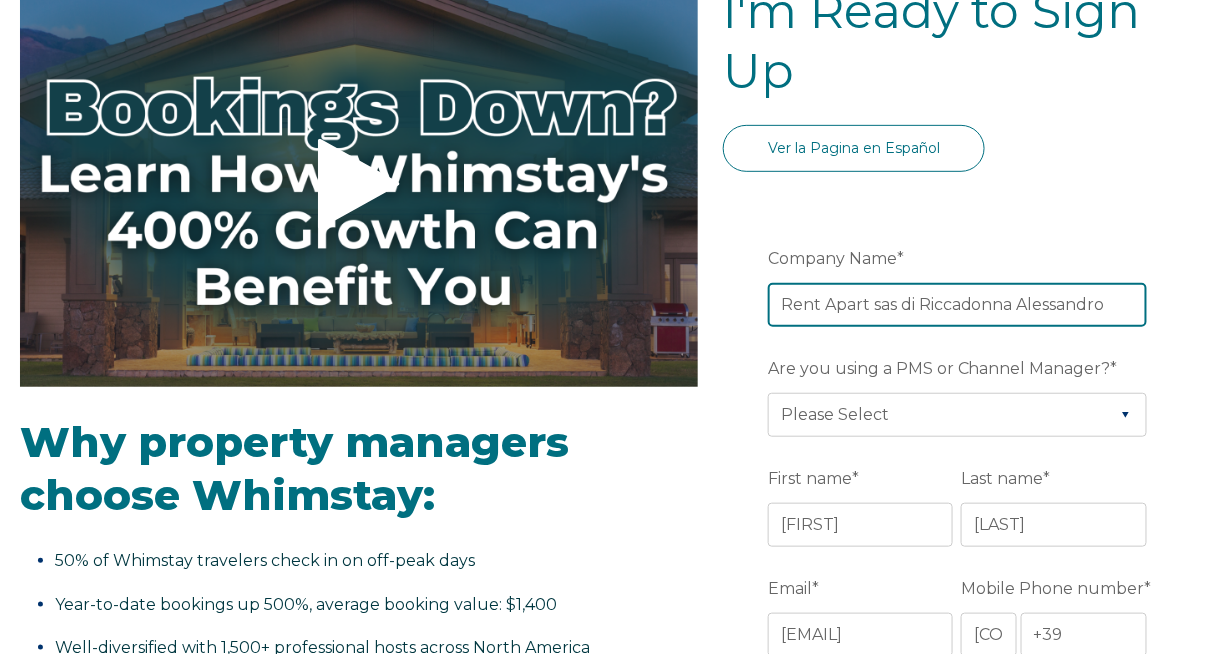 type on "Rent Apart sas di Riccadonna Alessandro" 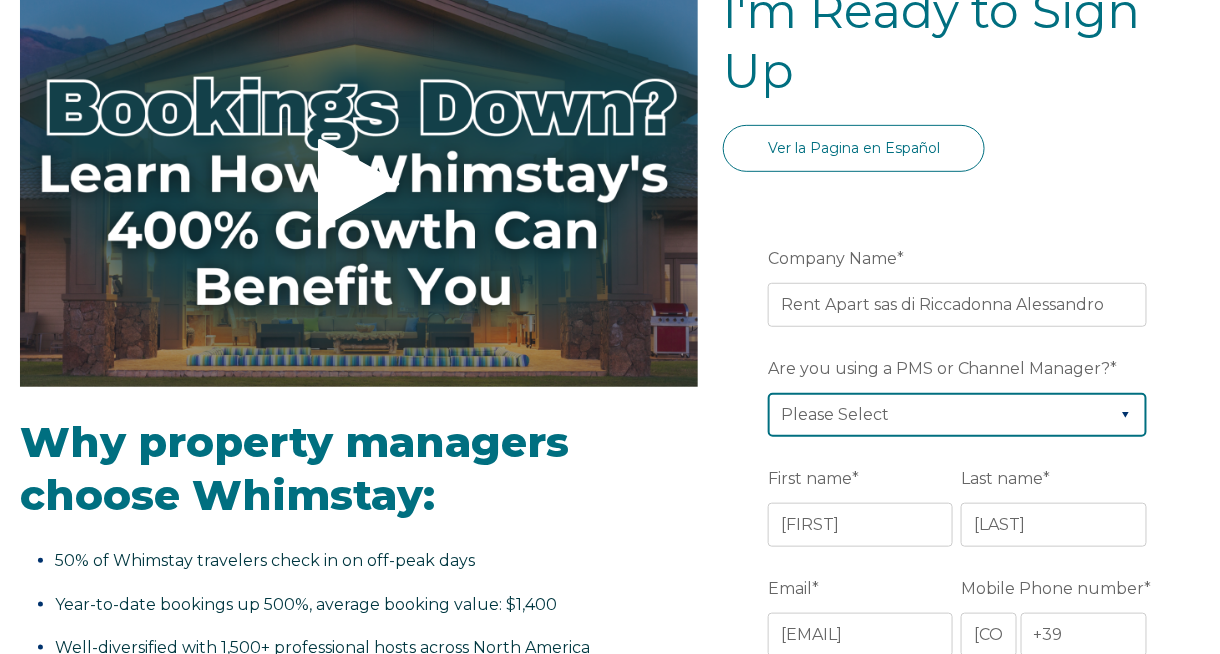 click on "Please Select Airbnb Barefoot BookingPal Boost Brightside CiiRUS Escapia Guesty Hostaway Hostfully Hostify Lodgify NextPax/NxtBeds OwnerRez PMS or CM Not Listed Rentals United/Quick Connect Streamline Track" at bounding box center [957, 415] 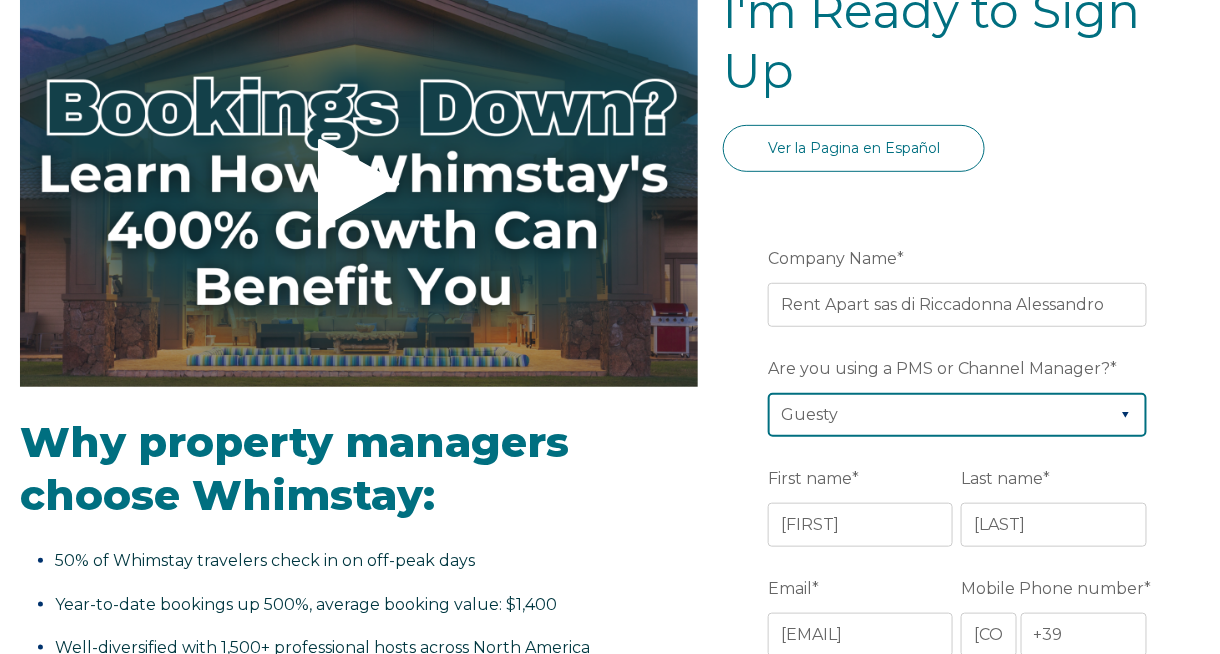 click on "Please Select Airbnb Barefoot BookingPal Boost Brightside CiiRUS Escapia Guesty Hostaway Hostfully Hostify Lodgify NextPax/NxtBeds OwnerRez PMS or CM Not Listed Rentals United/Quick Connect Streamline Track" at bounding box center [957, 415] 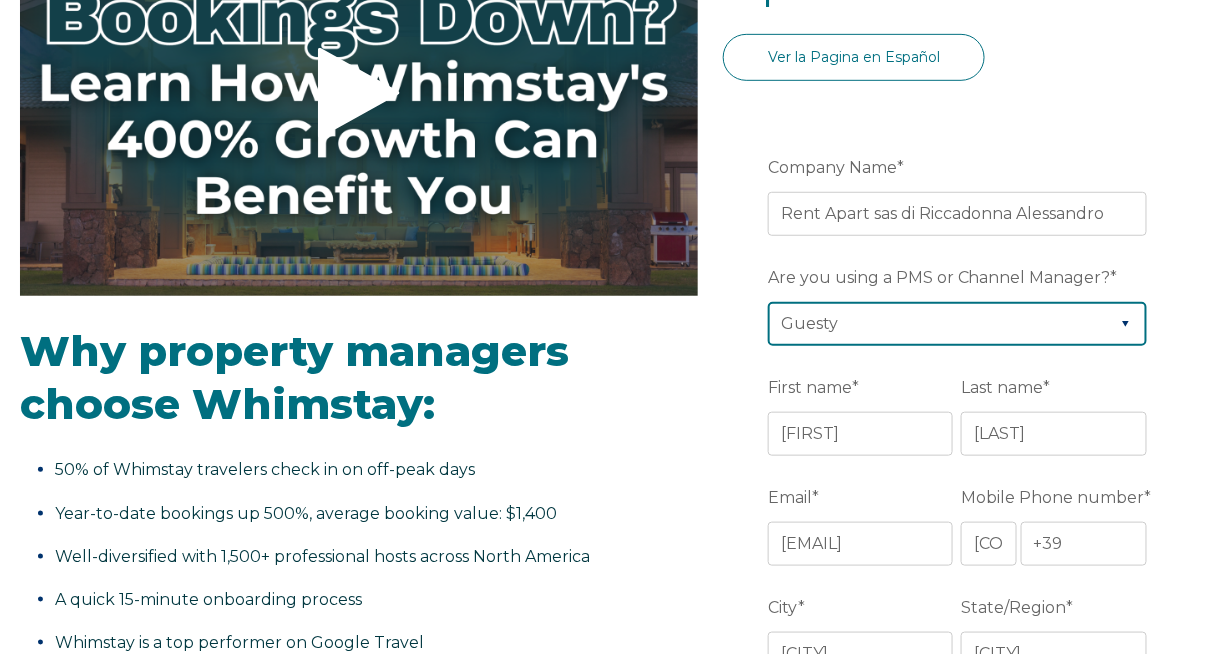 scroll, scrollTop: 400, scrollLeft: 0, axis: vertical 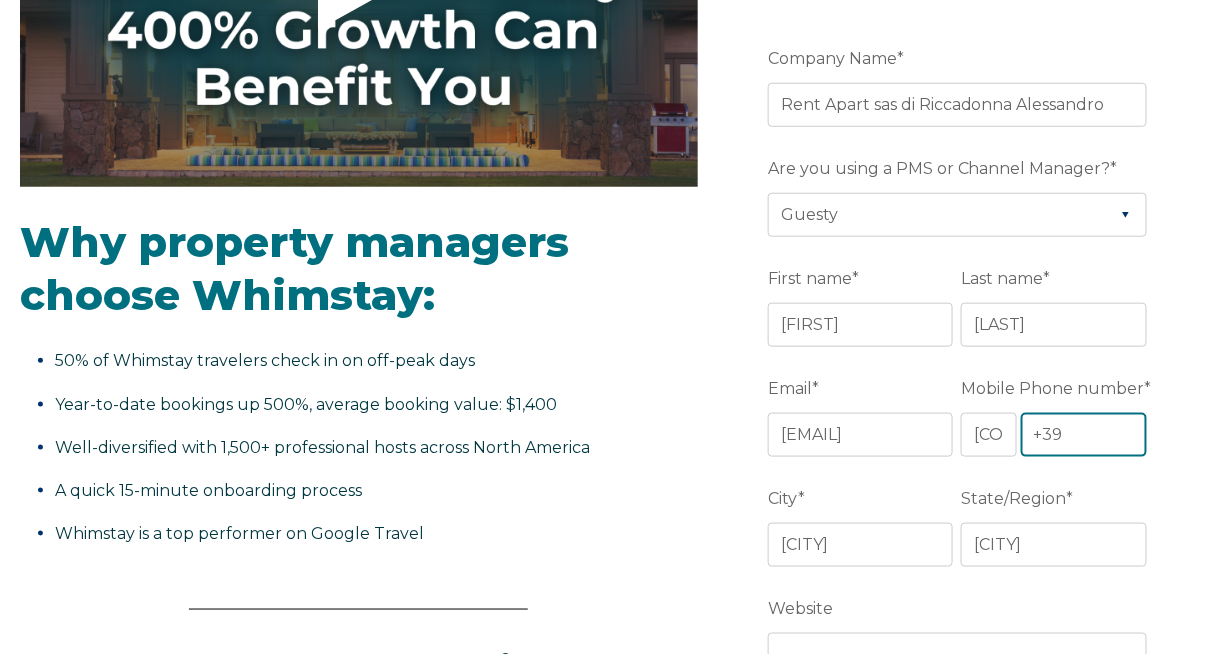 click on "+39" at bounding box center [1084, 435] 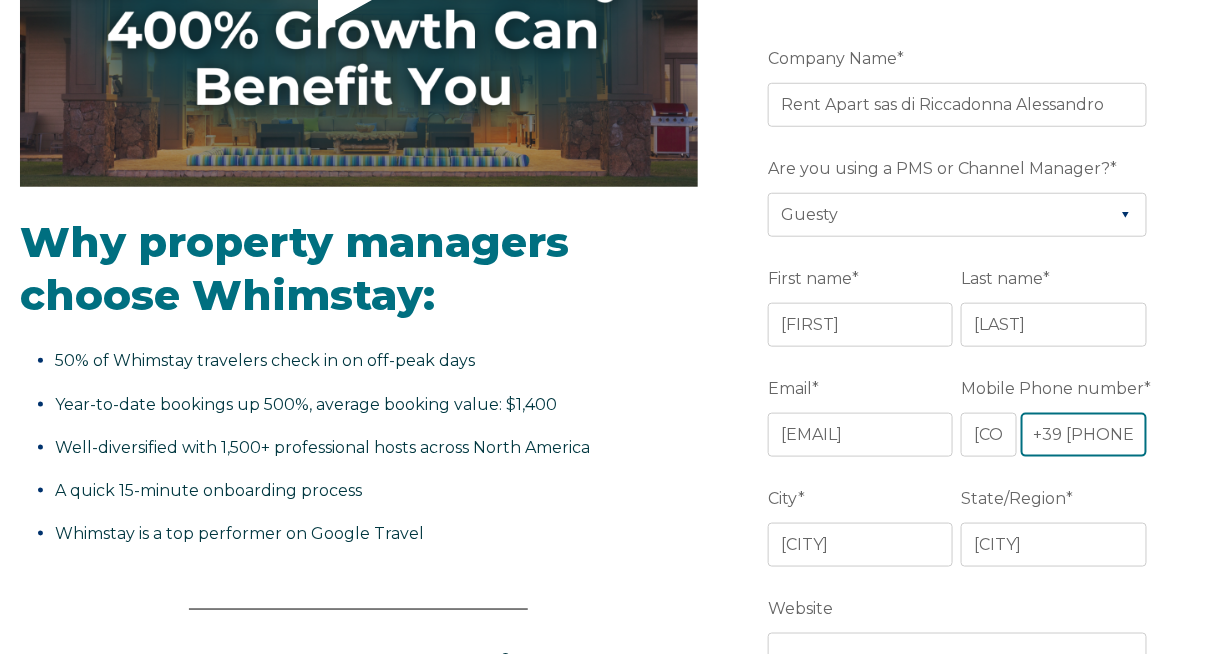 scroll, scrollTop: 0, scrollLeft: 0, axis: both 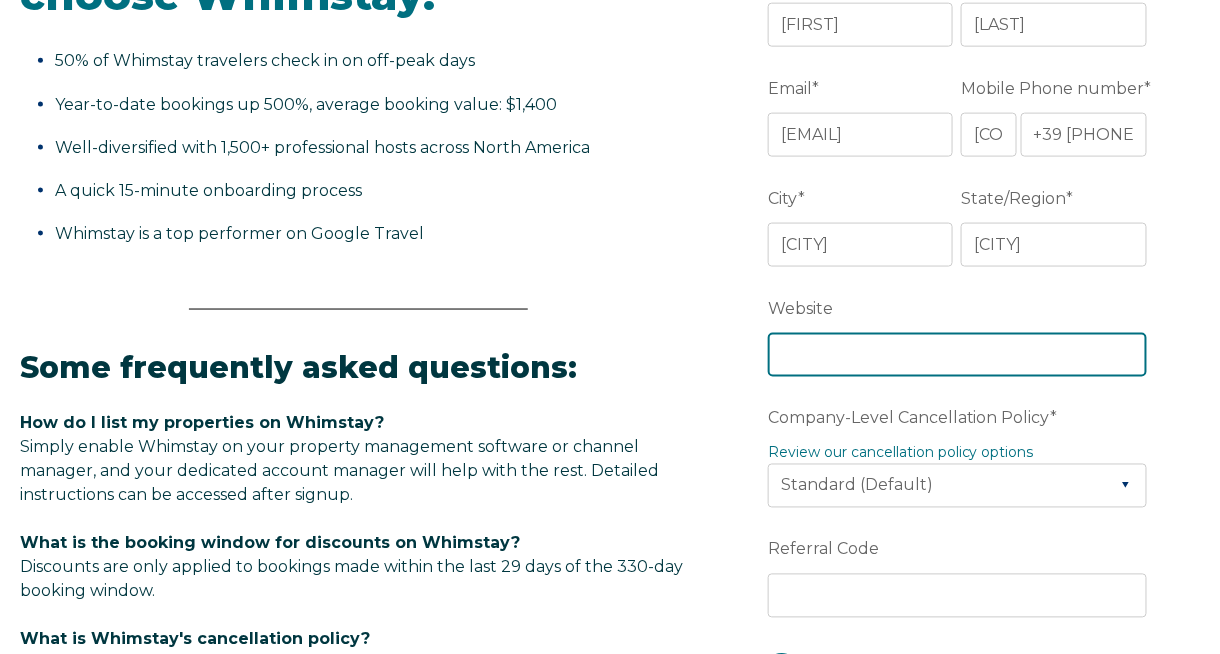 click on "Website" at bounding box center [957, 355] 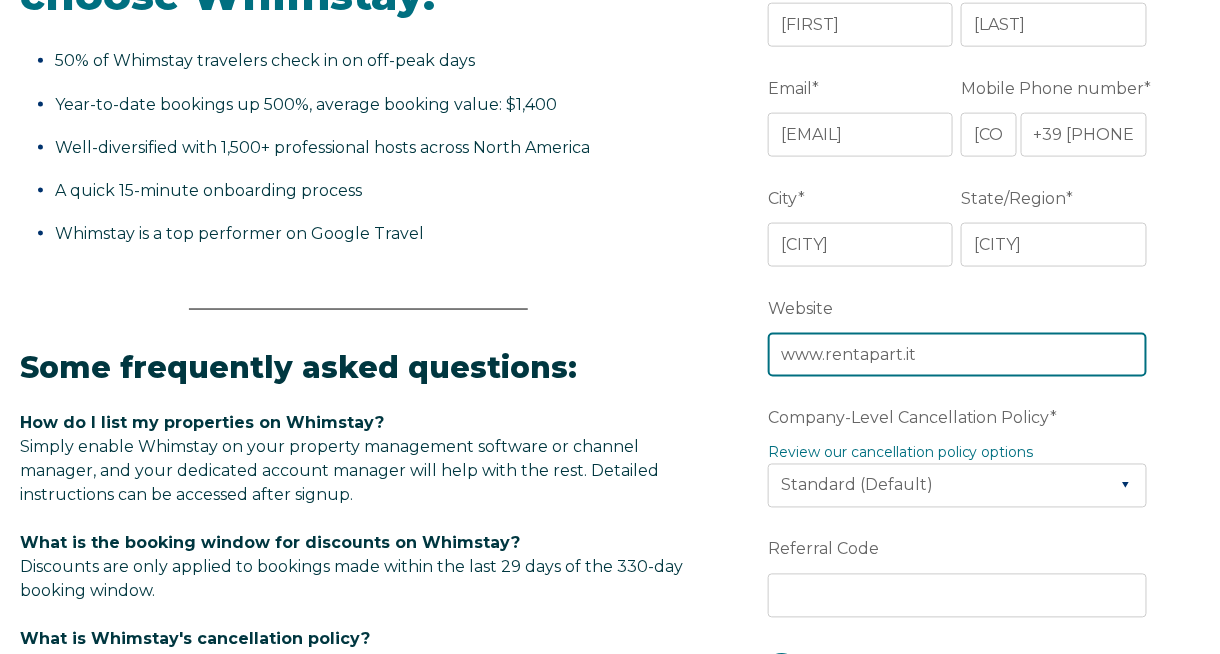 type on "www.rentapart.it" 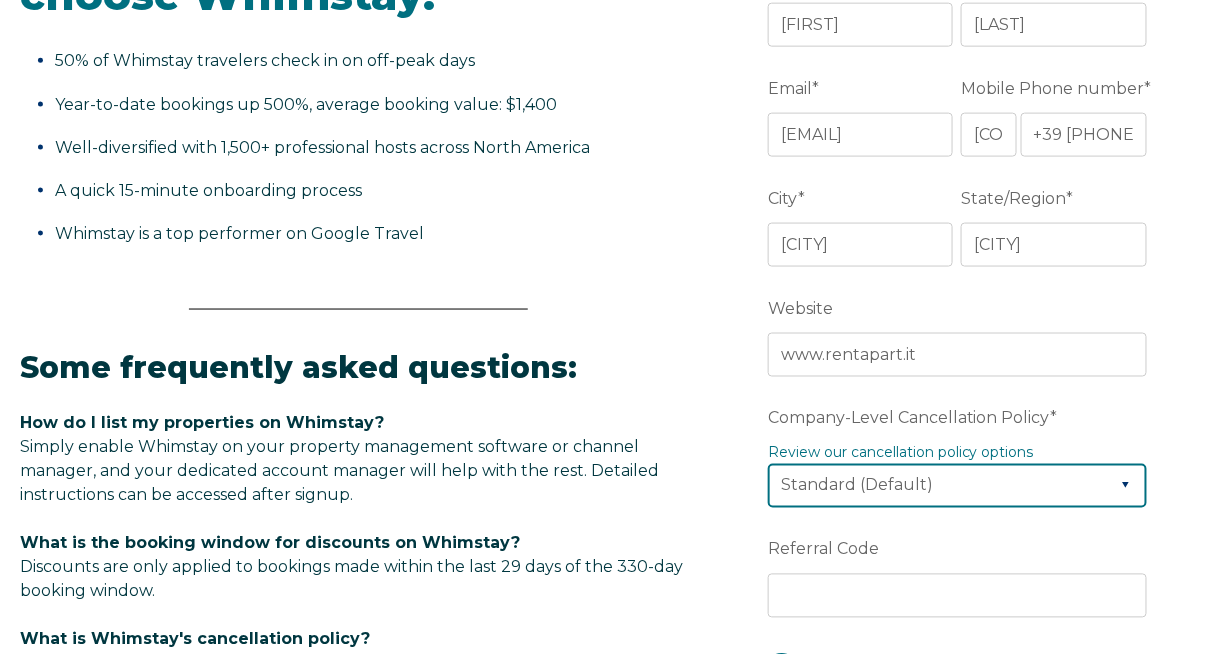 click on "Please Select Partial Standard (Default) Moderate Strict" at bounding box center (957, 486) 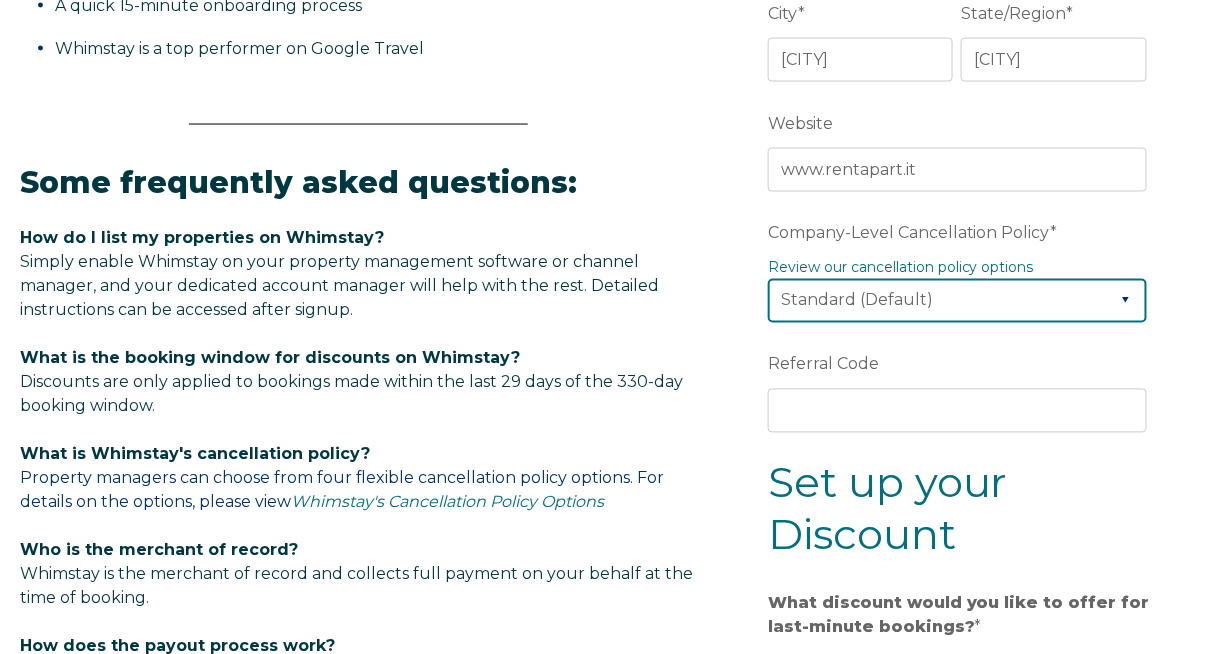 scroll, scrollTop: 1100, scrollLeft: 0, axis: vertical 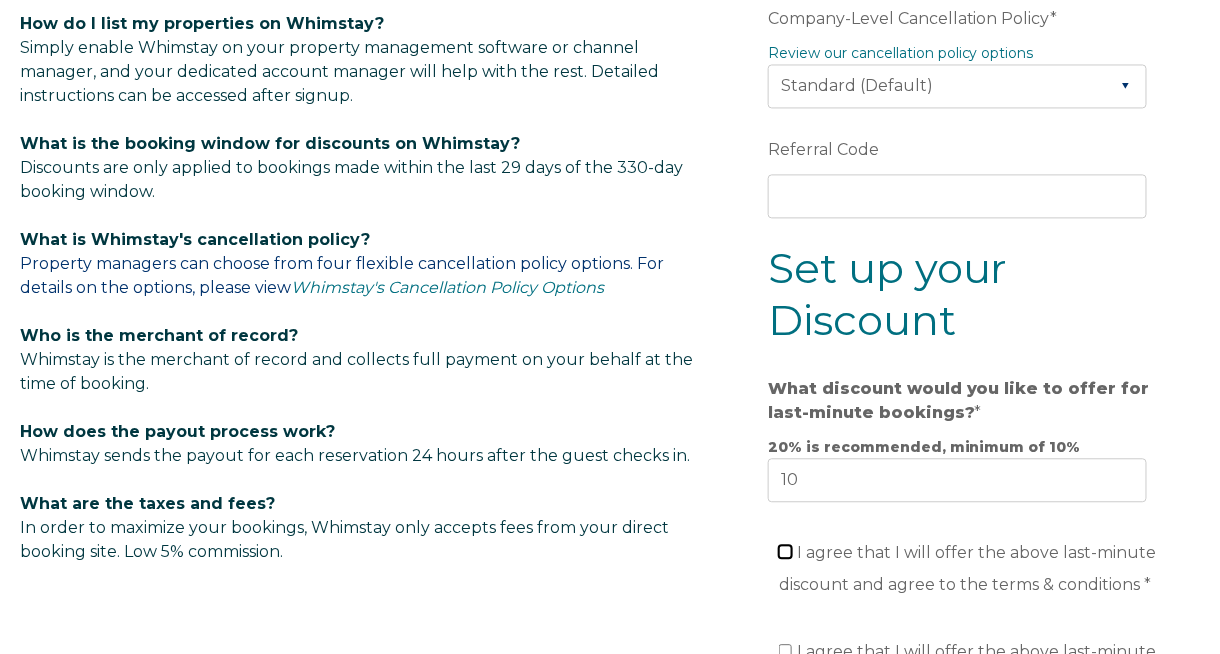 click on "I agree that I will offer the above last-minute discount and agree to the terms & conditions *" at bounding box center (785, 551) 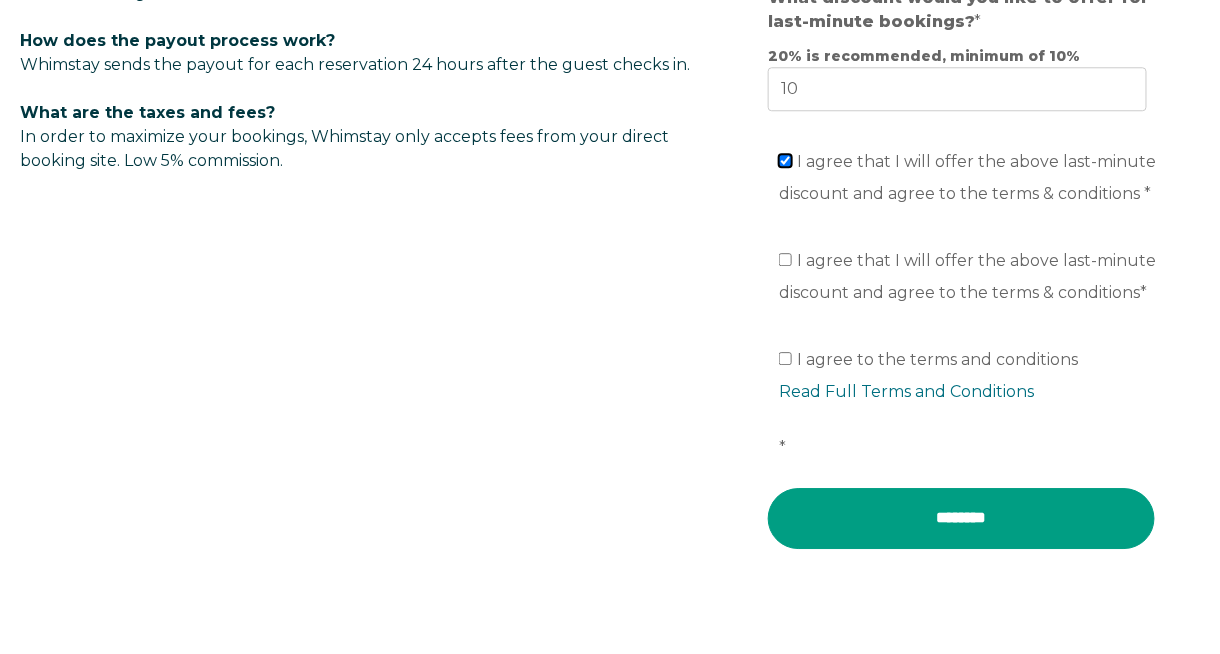 scroll, scrollTop: 1500, scrollLeft: 0, axis: vertical 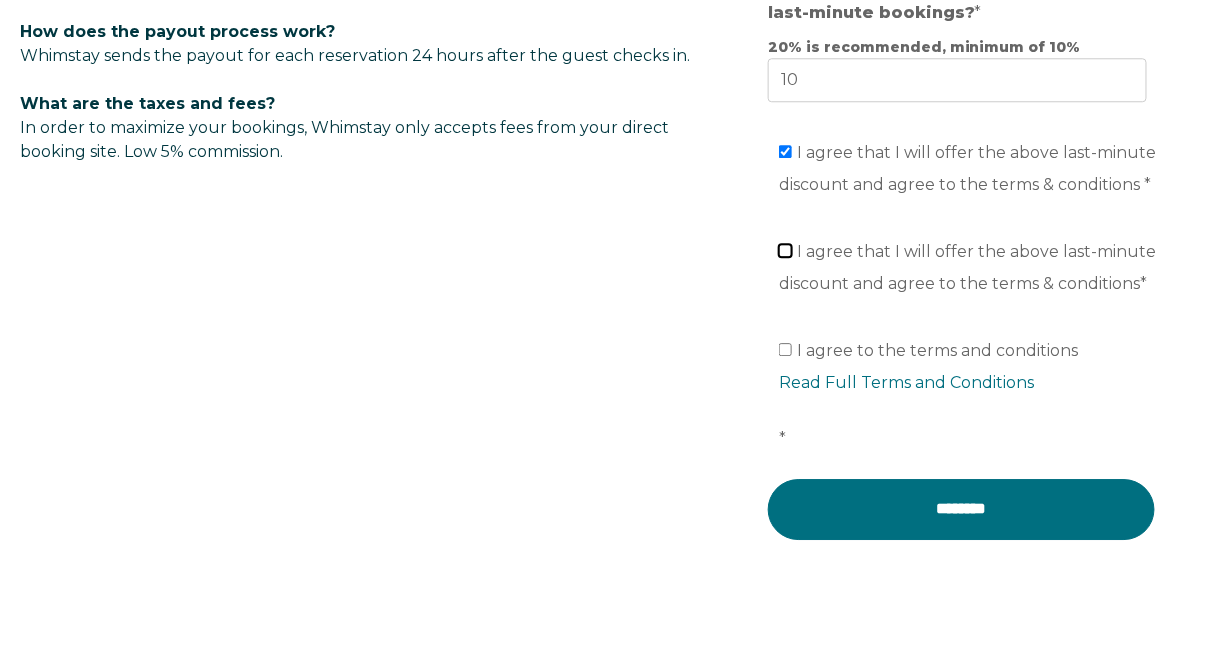 click on "I agree that I will offer the above last-minute discount and agree to the terms & conditions *" at bounding box center (785, 250) 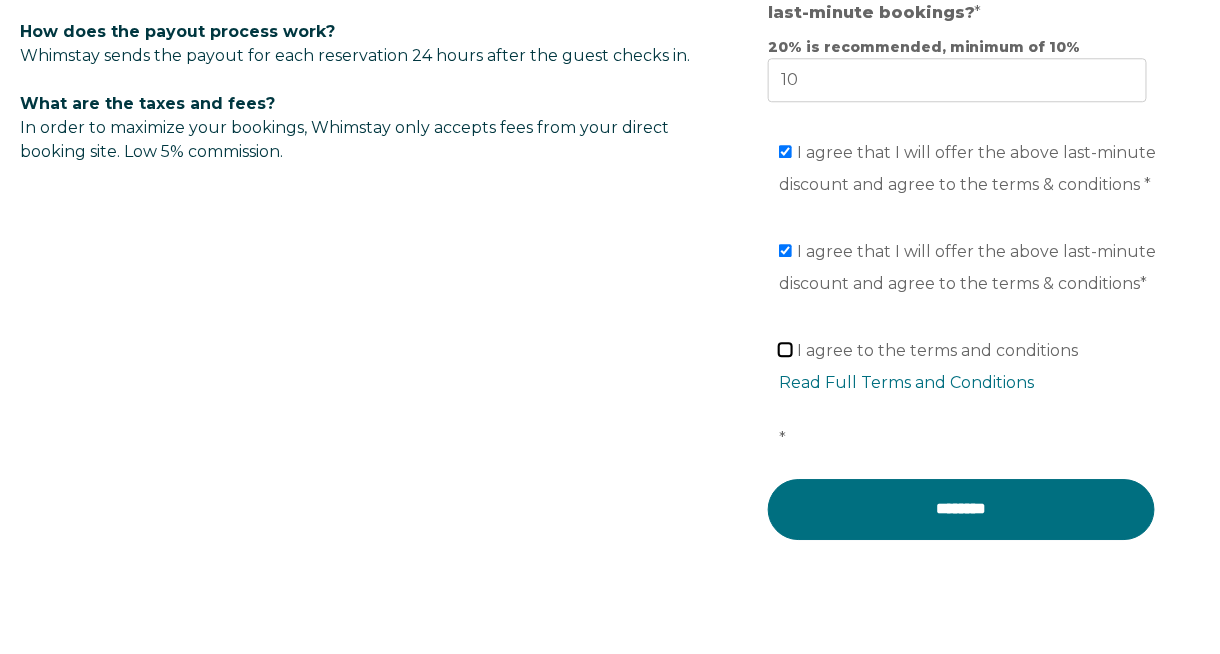 click on "I agree to the terms and conditions Read Full Terms and Conditions *" at bounding box center (785, 349) 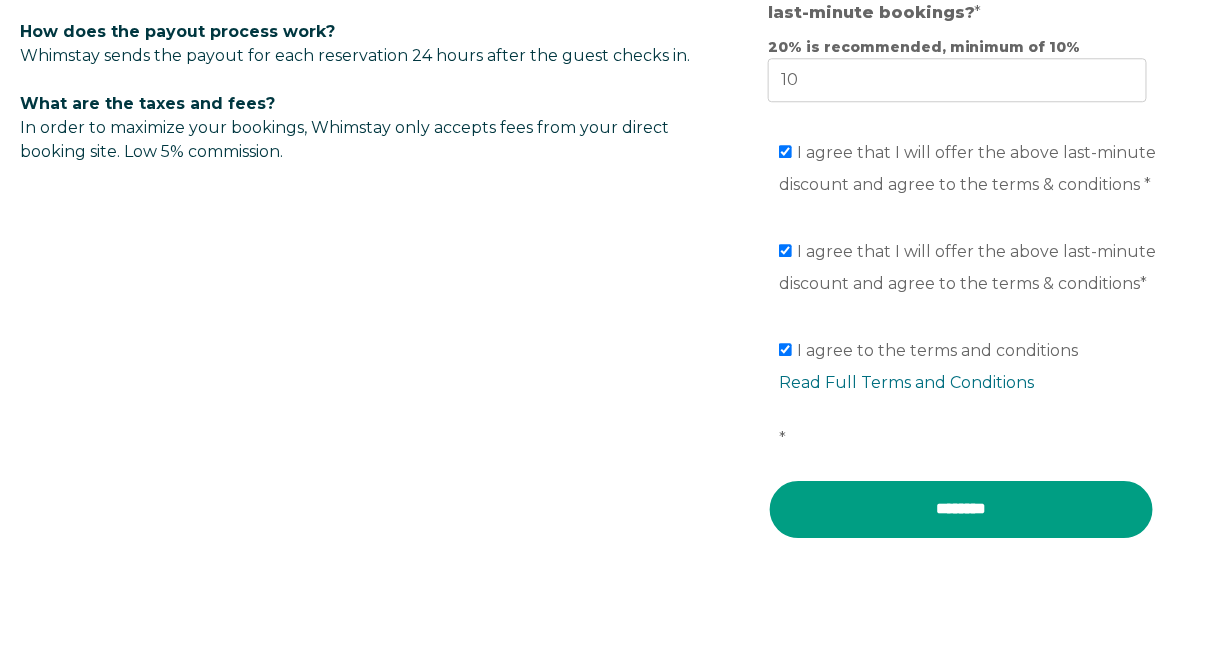 click on "********" at bounding box center (961, 509) 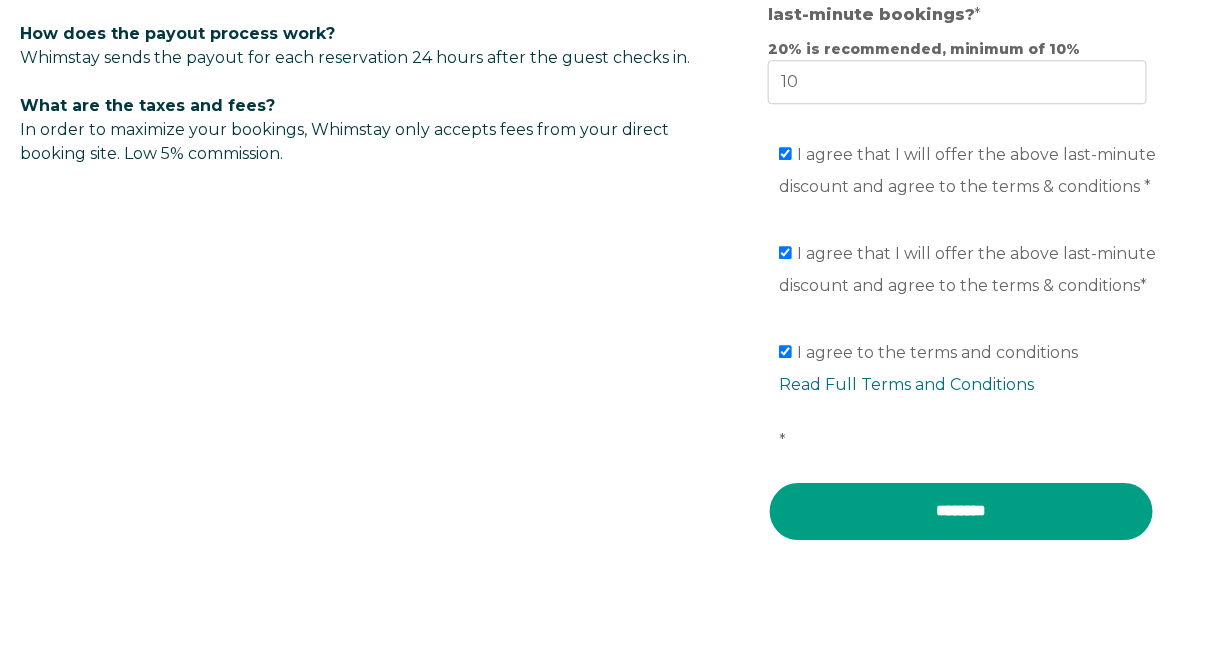 scroll, scrollTop: 1275, scrollLeft: 0, axis: vertical 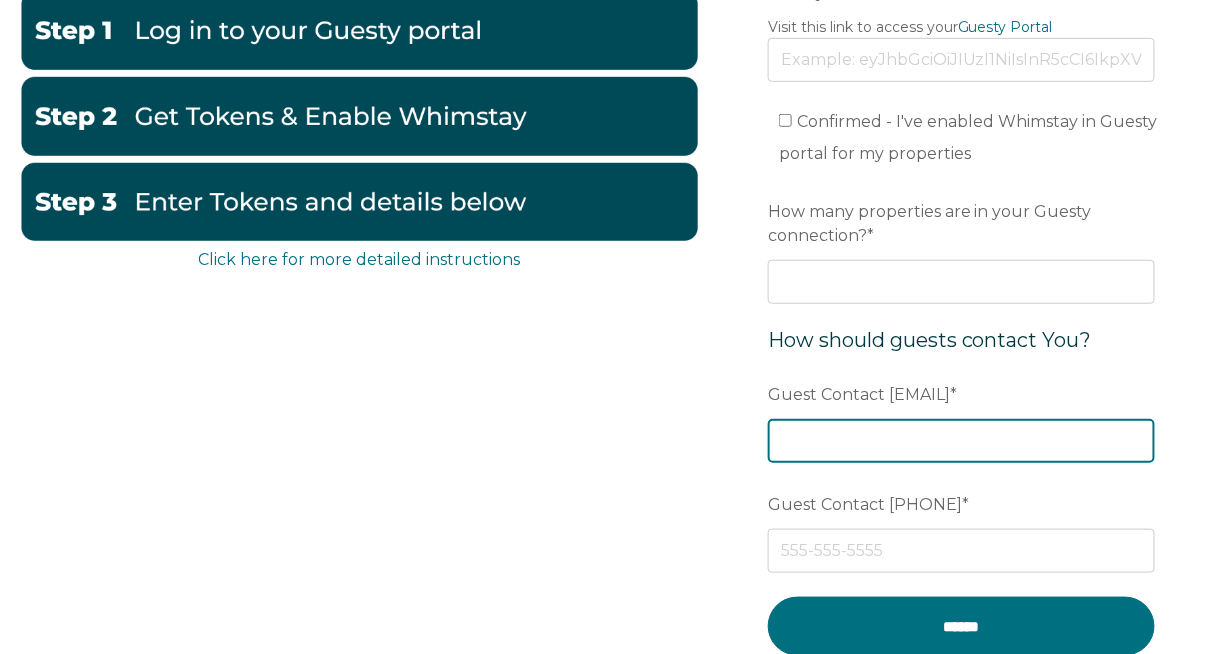 click on "Guest Contact [EMAIL] *" at bounding box center [961, 441] 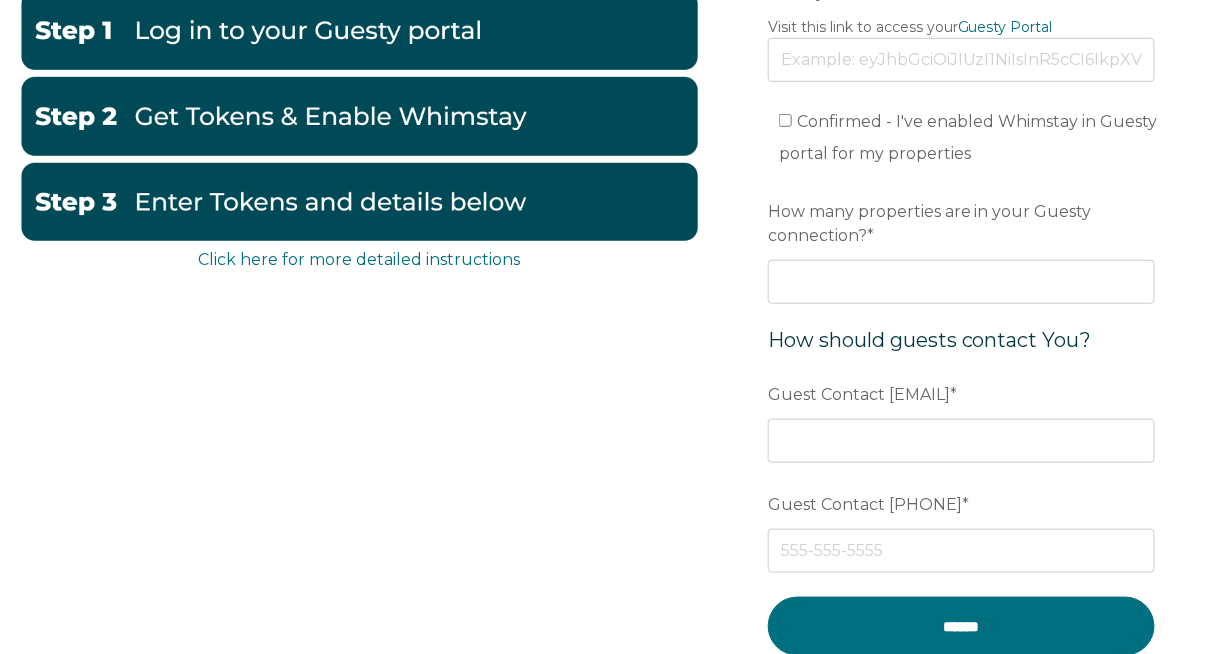 click on "Guest Contact [EMAIL] *" at bounding box center [961, 395] 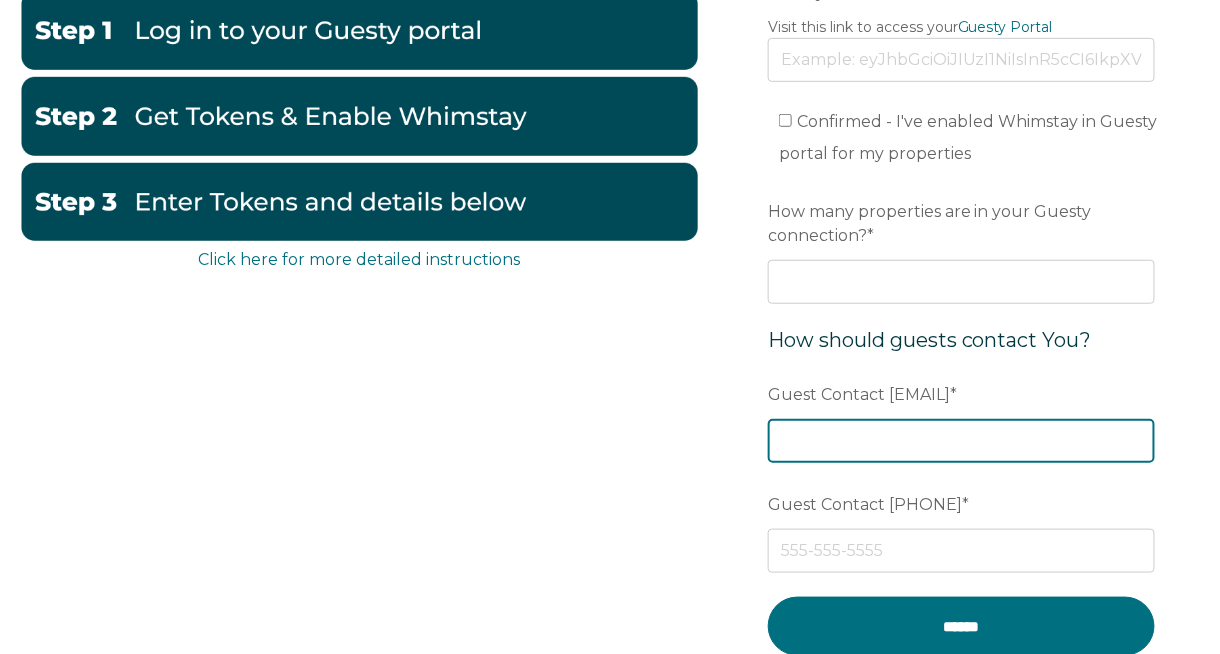 click on "Guest Contact [EMAIL] *" at bounding box center [961, 441] 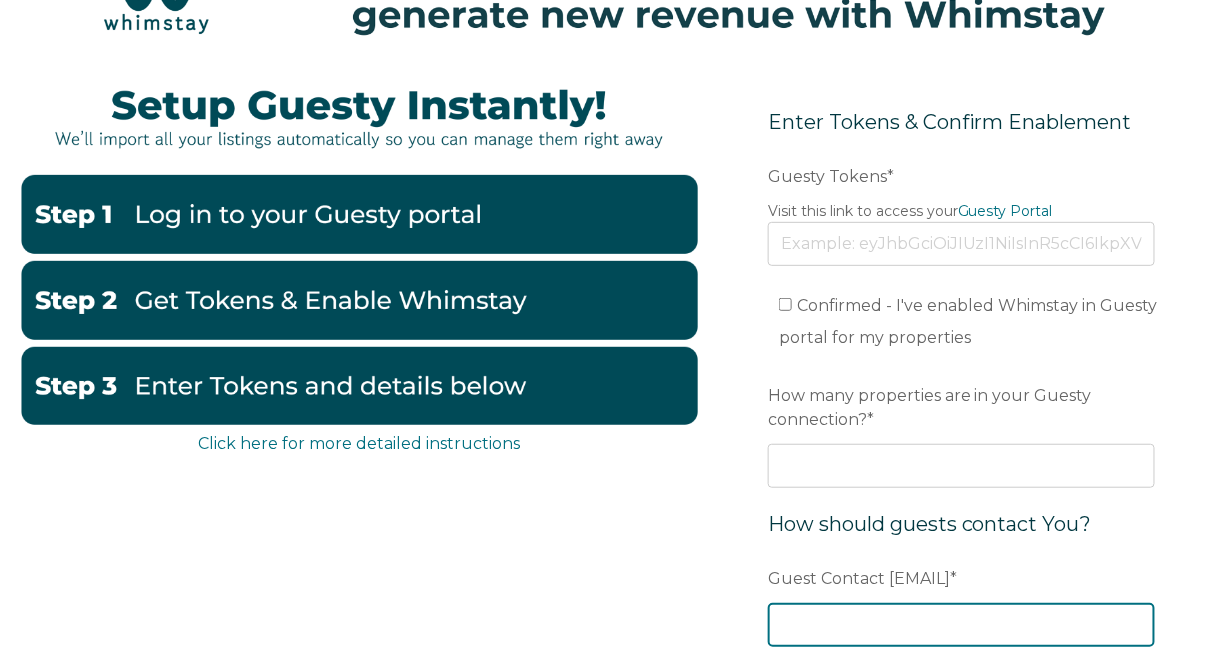 scroll, scrollTop: 0, scrollLeft: 0, axis: both 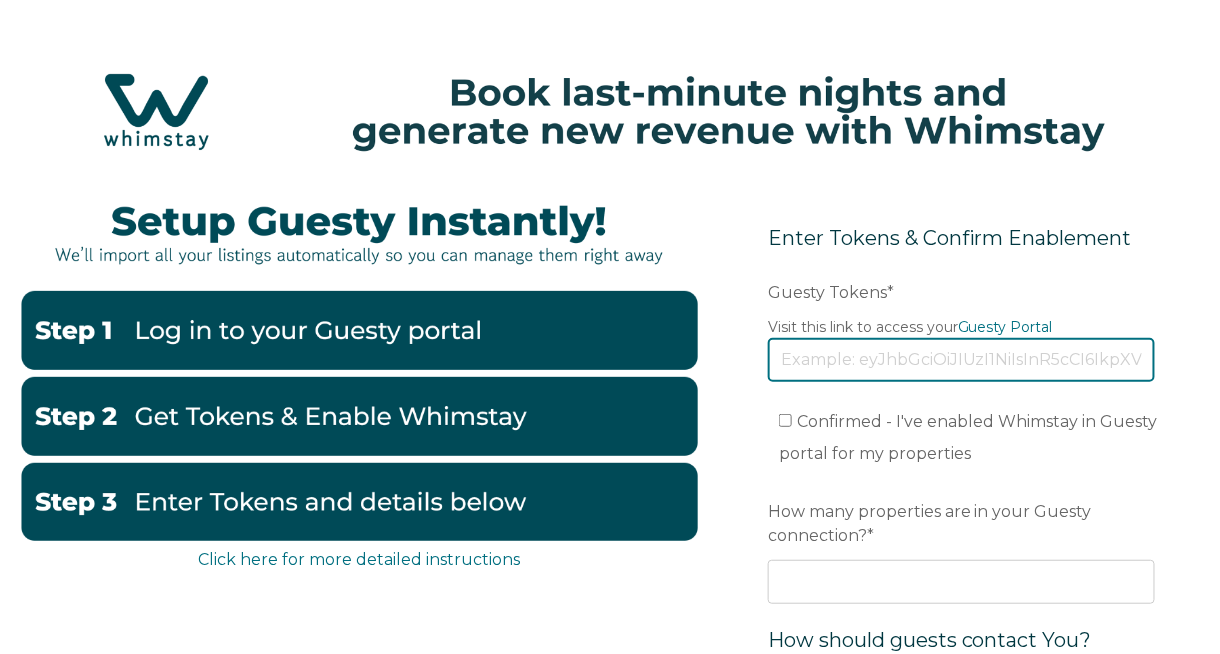 click on "Guesty Tokens *" at bounding box center [961, 360] 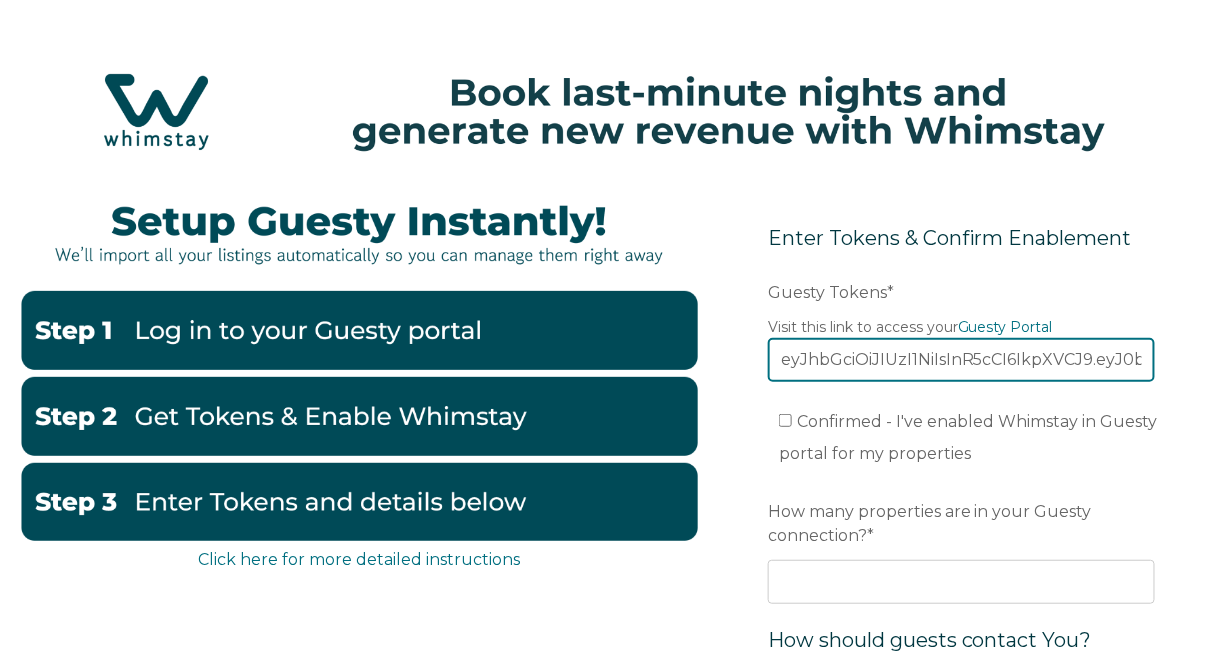 scroll, scrollTop: 0, scrollLeft: 4085, axis: horizontal 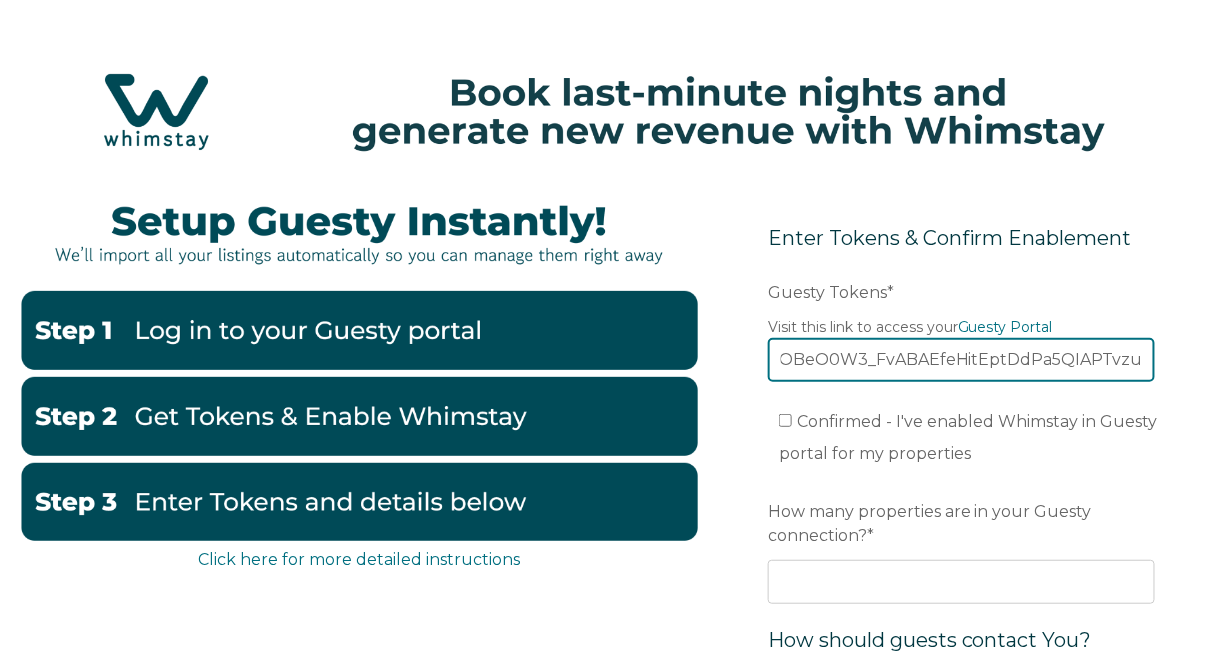 type on "eyJhbGciOiJIUzI1NiIsInR5cCI6IkpXVCJ9.eyJ0b2tlbklkIjoiNjg2YTllMzJiMTZjYzc1ZjQxNDhiZGRiIiwiYXBwbGljYXRpb25JZCI6IjY0NDkxMDM3MjEwN2Q3MDAyMWZmZGM3ZCIsImFjY291bnRJZCI6IjVlNjIyODZmNGUxOTkwMDAyY2VlZTkxNiIsImlzcyI6InByb2R1Y3Rpb24uZ3Vlc3R5LmNvbSIsIm5hbWUiOiJhcHBsaWNhdGlvbiIsInJvbGUiOiJ1c2VyIiwidXNlclJvbGVzIjpbeyJyb2xlSWQiOnsicGVybWlzc2lvbnMiOlsibGlzdGluZy52aWV3ZXIiXX19XSwicmVxdWVzdGVyIjoiT1RBQGd1ZXN0eS5jb20iLCJpYXQiOjE3NTE4MTc3Nzh9.HOBeO0W3_FvABAEfeHitEptDdPa5QIAPTvzuC6Ep5Gc" 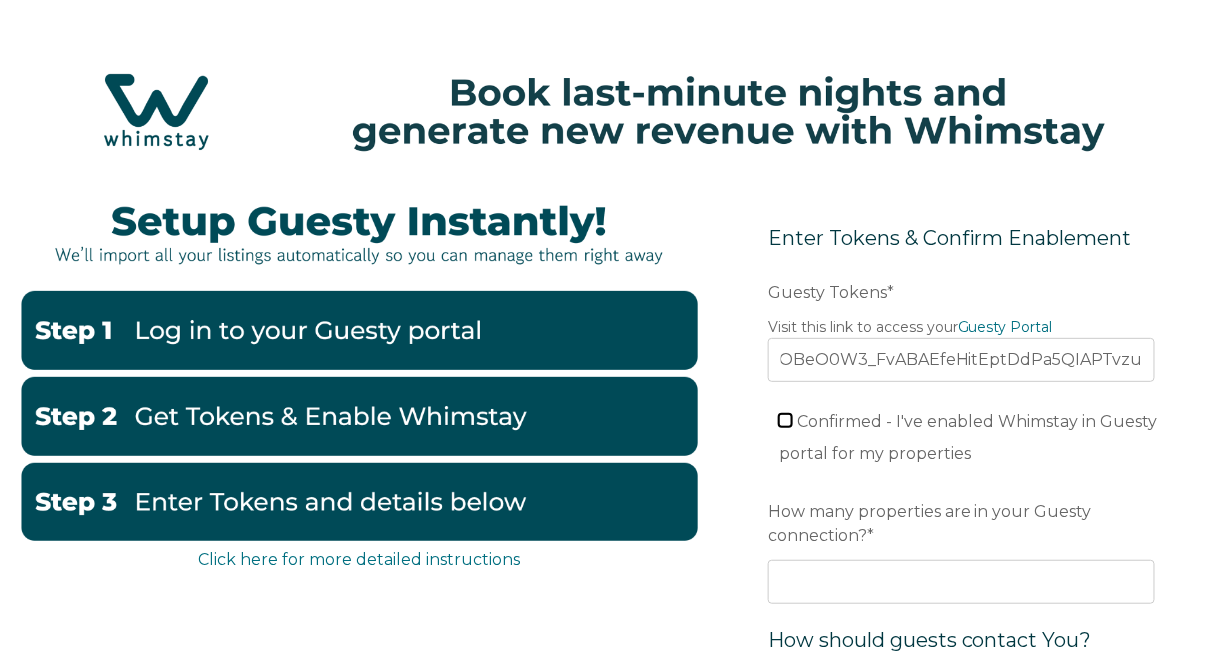 scroll, scrollTop: 0, scrollLeft: 0, axis: both 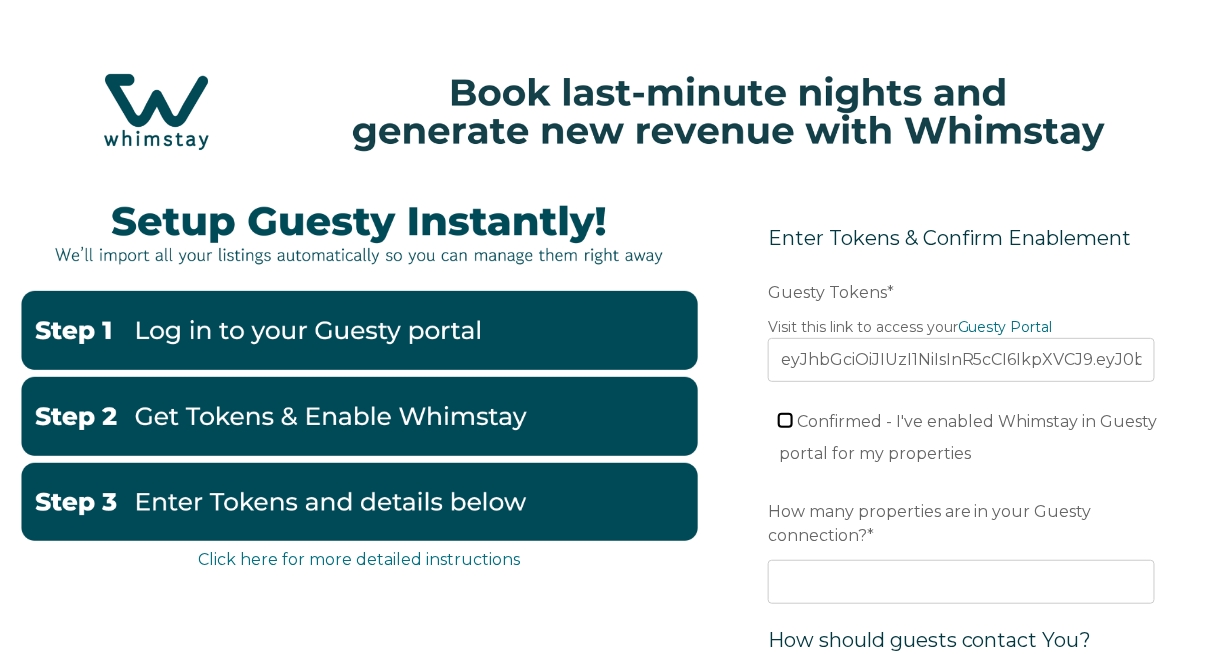 click on "Confirmed - I've enabled Whimstay in Guesty portal for my properties" at bounding box center (785, 420) 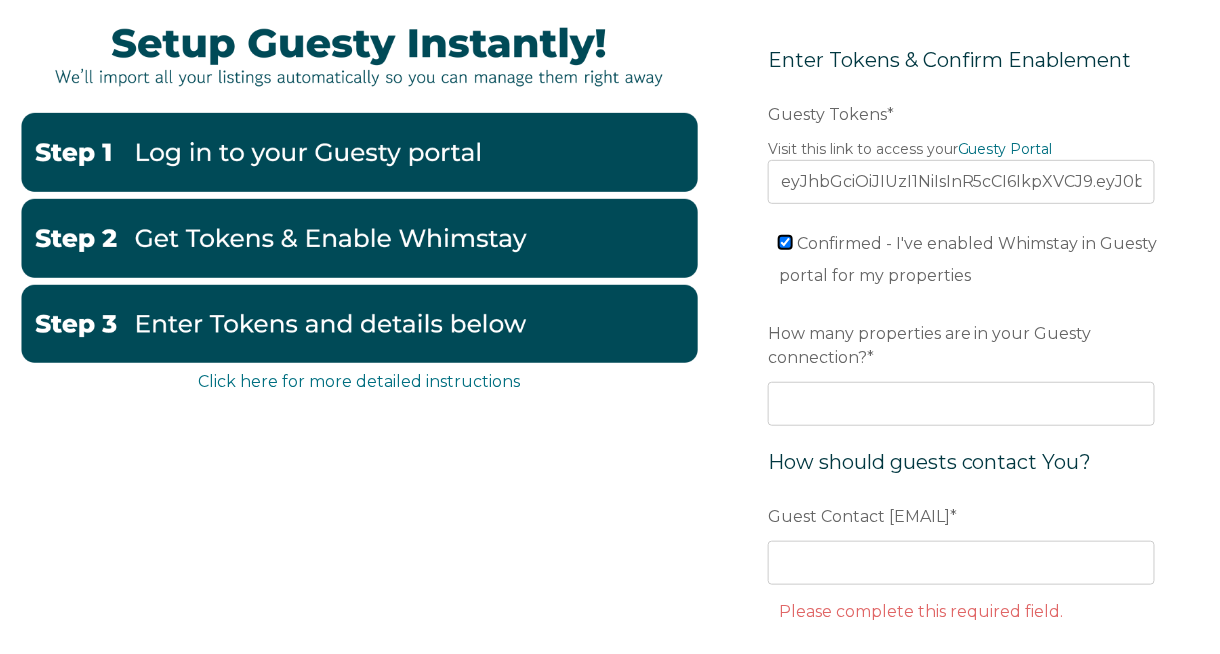 scroll, scrollTop: 200, scrollLeft: 0, axis: vertical 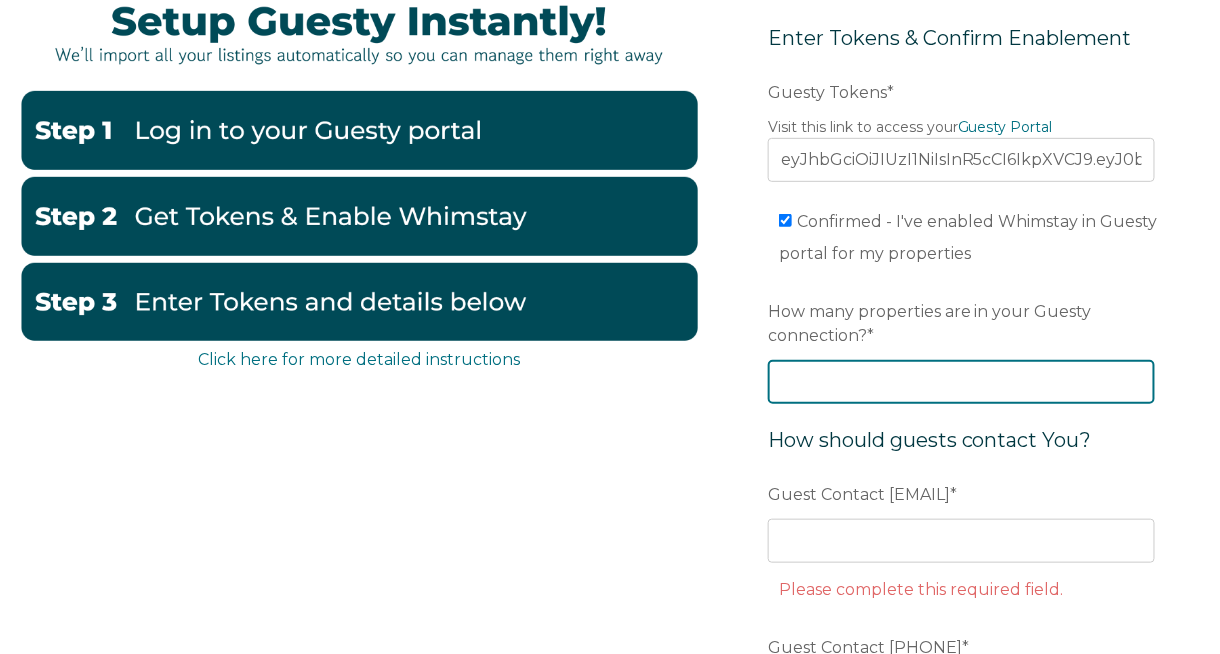 click on "How many properties are in your Guesty connection? *" at bounding box center [961, 382] 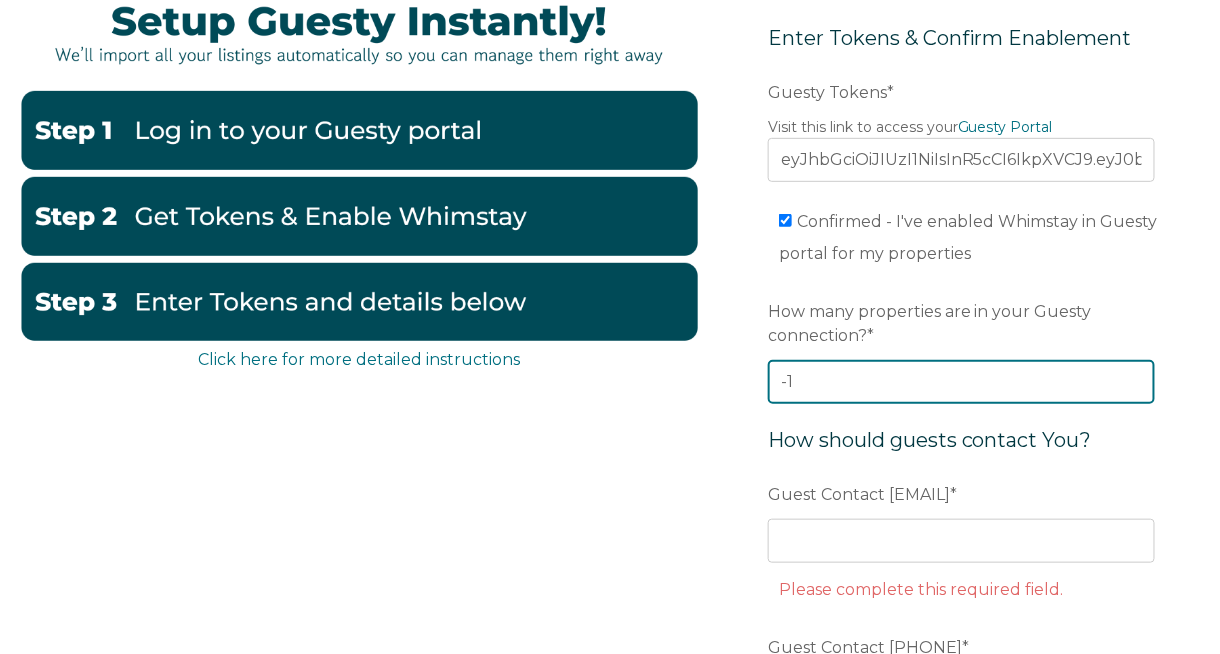 click on "-1" at bounding box center (961, 382) 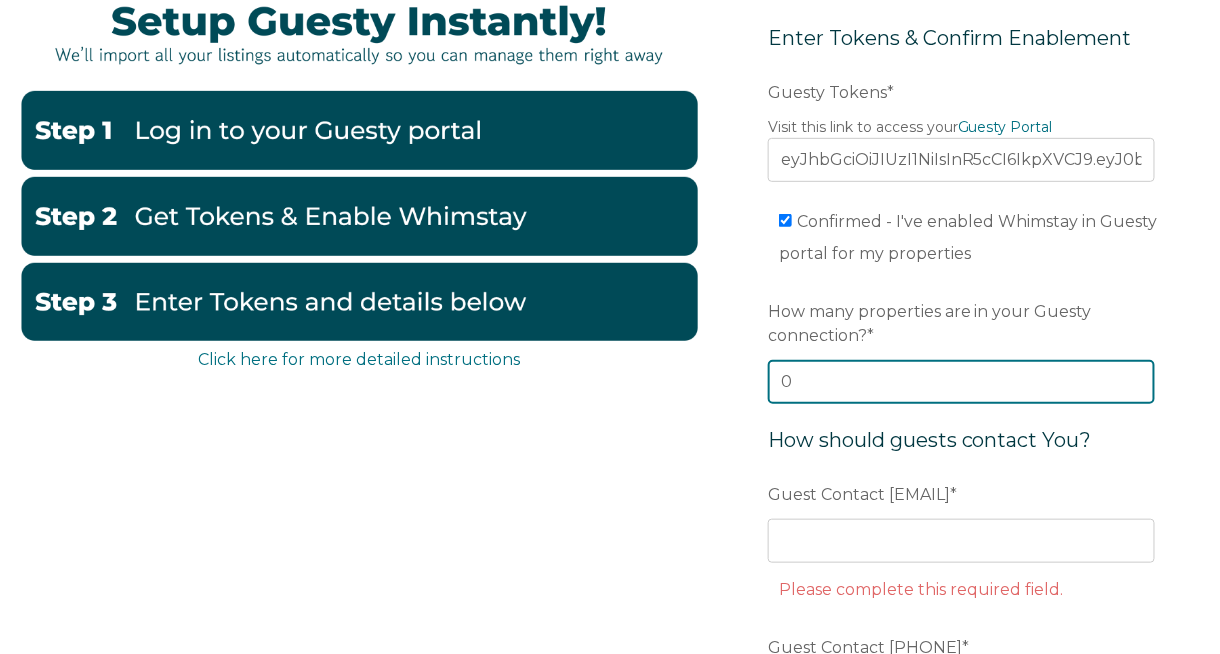 click on "0" at bounding box center [961, 382] 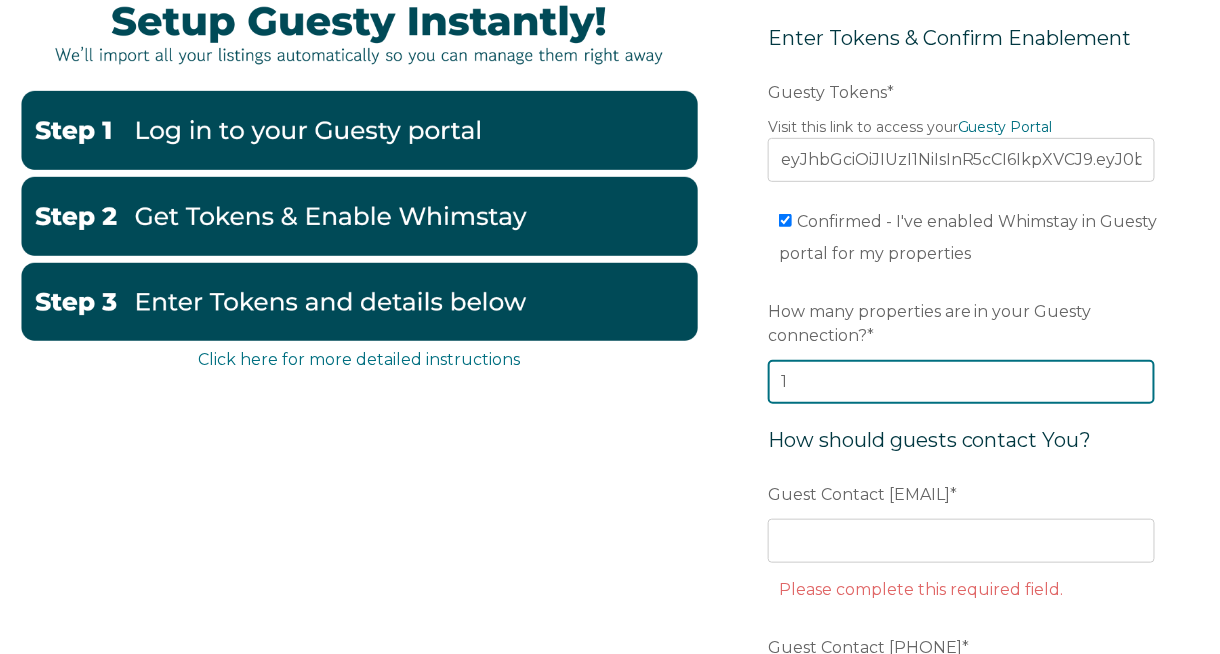 click on "1" at bounding box center [961, 382] 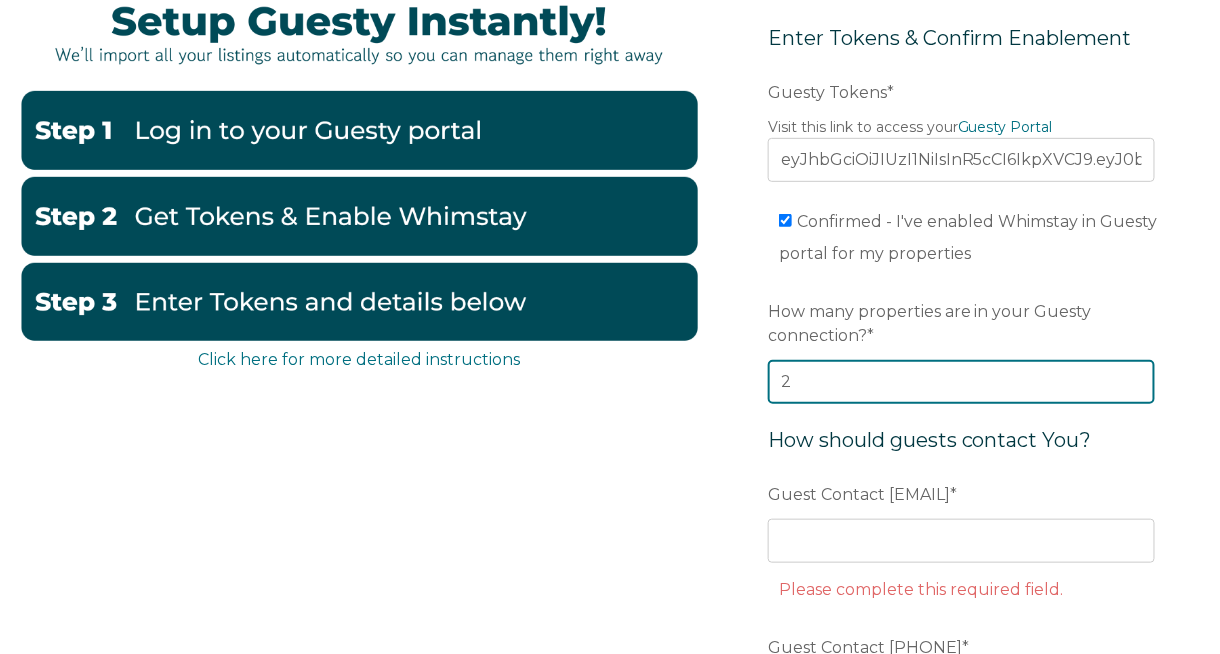 click on "2" at bounding box center [961, 382] 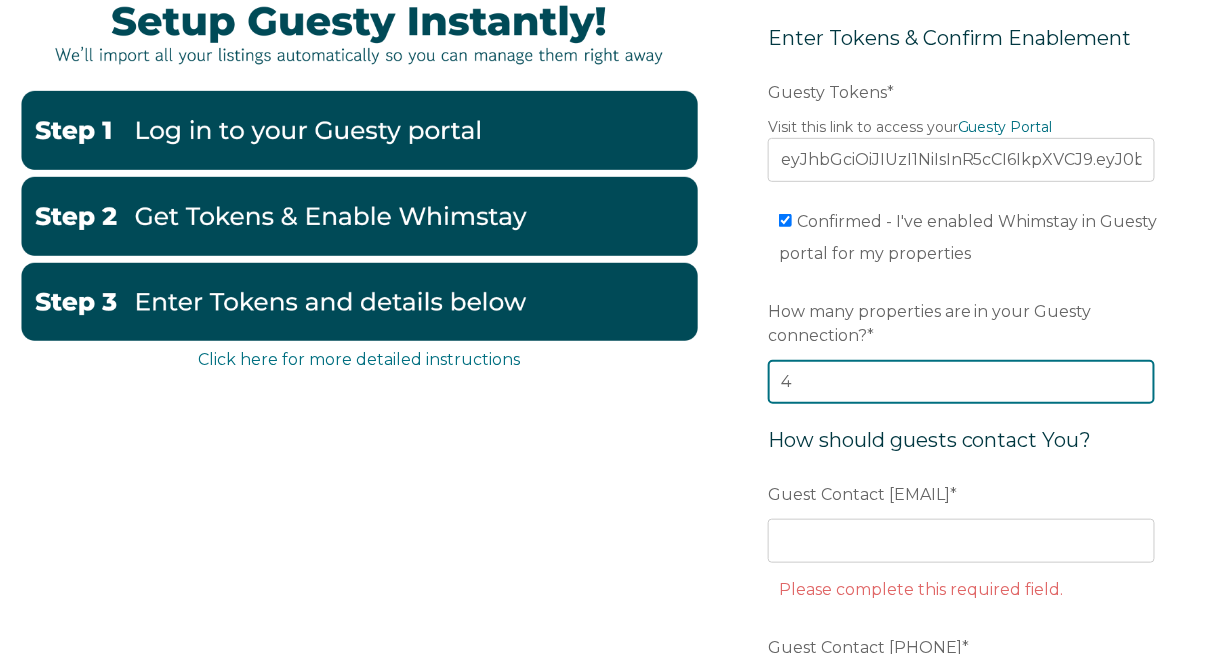 click on "4" at bounding box center (961, 382) 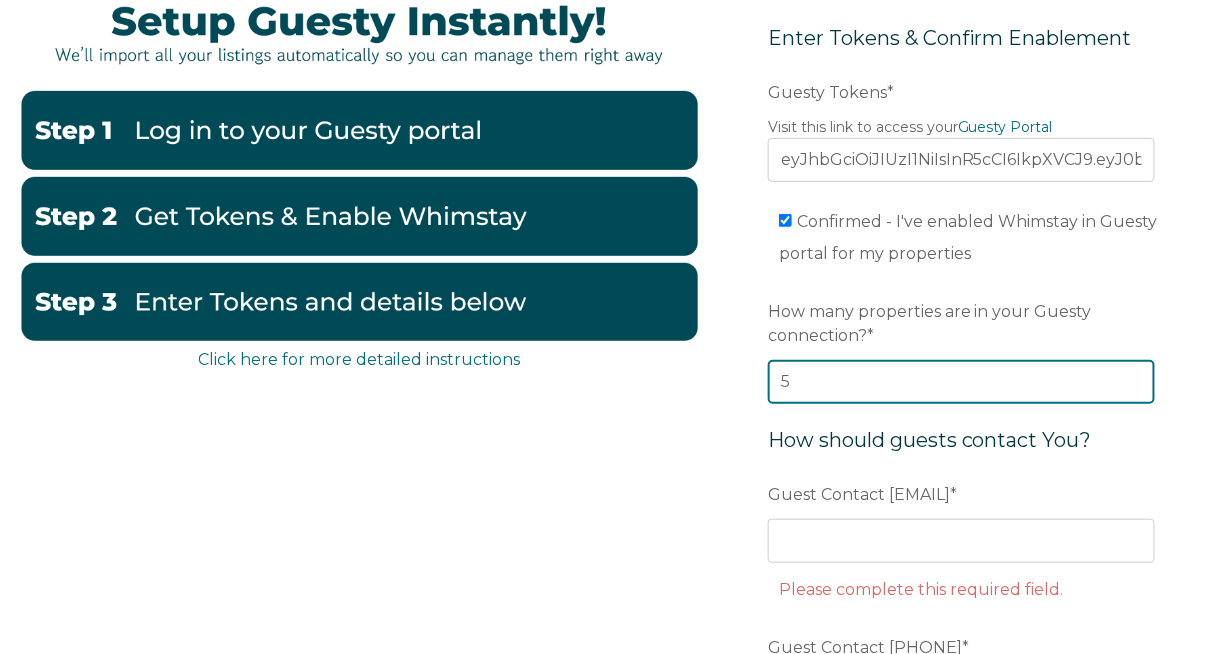 click on "5" at bounding box center [961, 382] 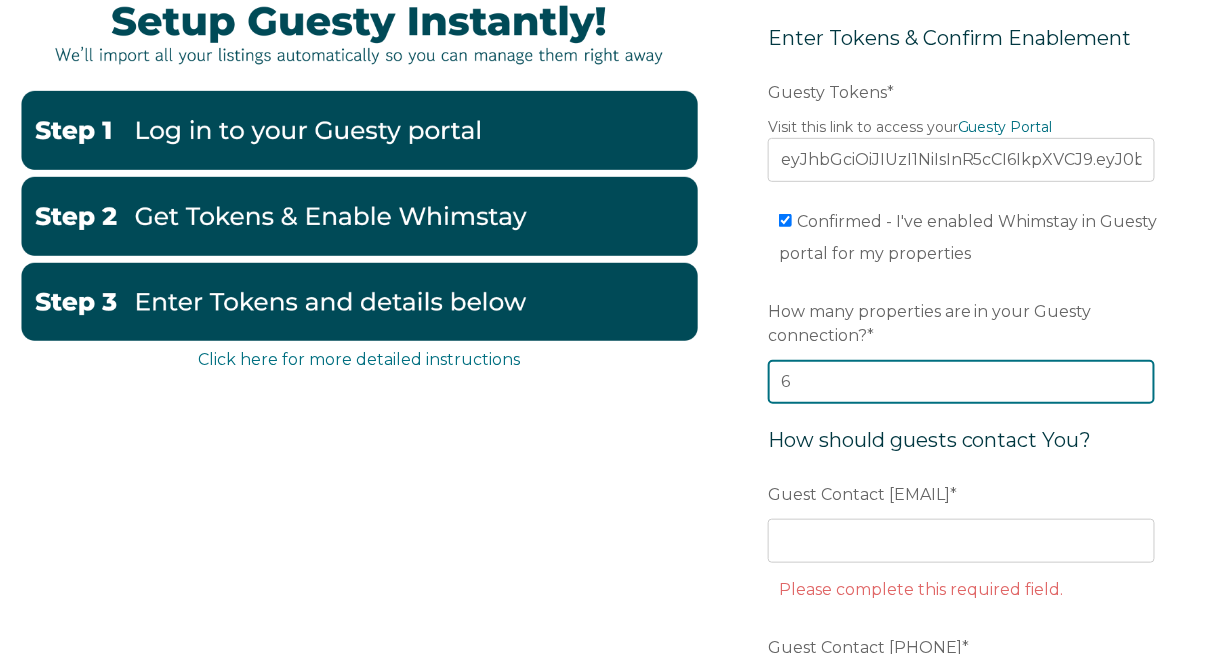 click on "6" at bounding box center (961, 382) 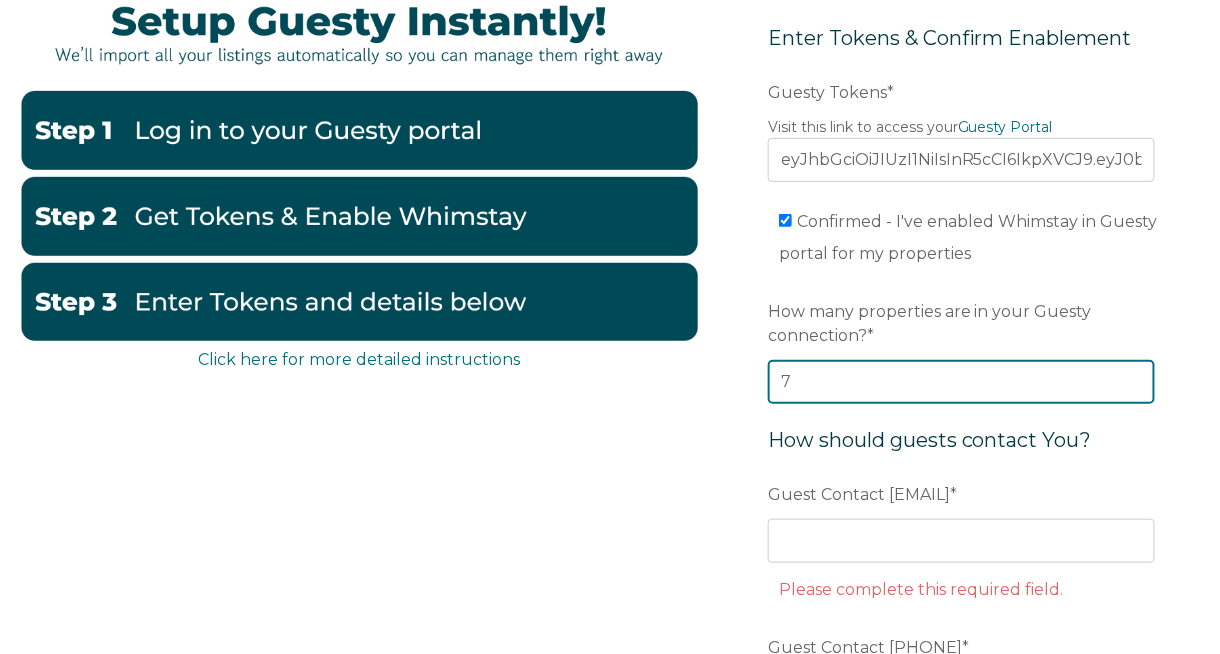 click on "7" at bounding box center [961, 382] 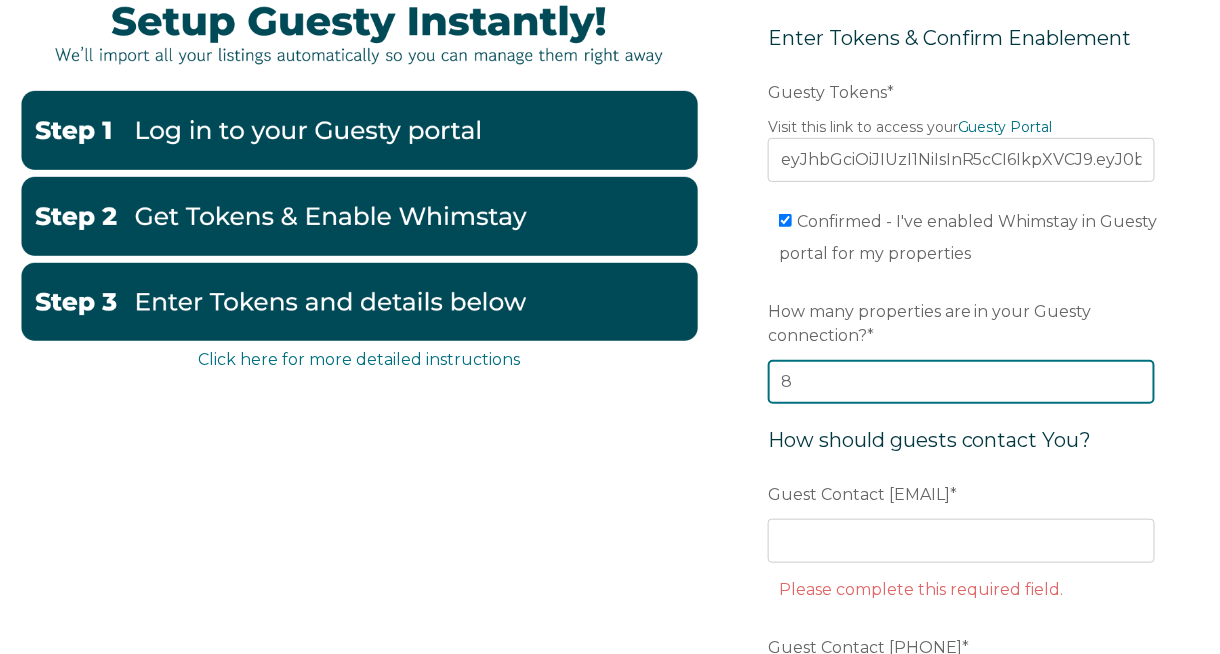 click on "8" at bounding box center [961, 382] 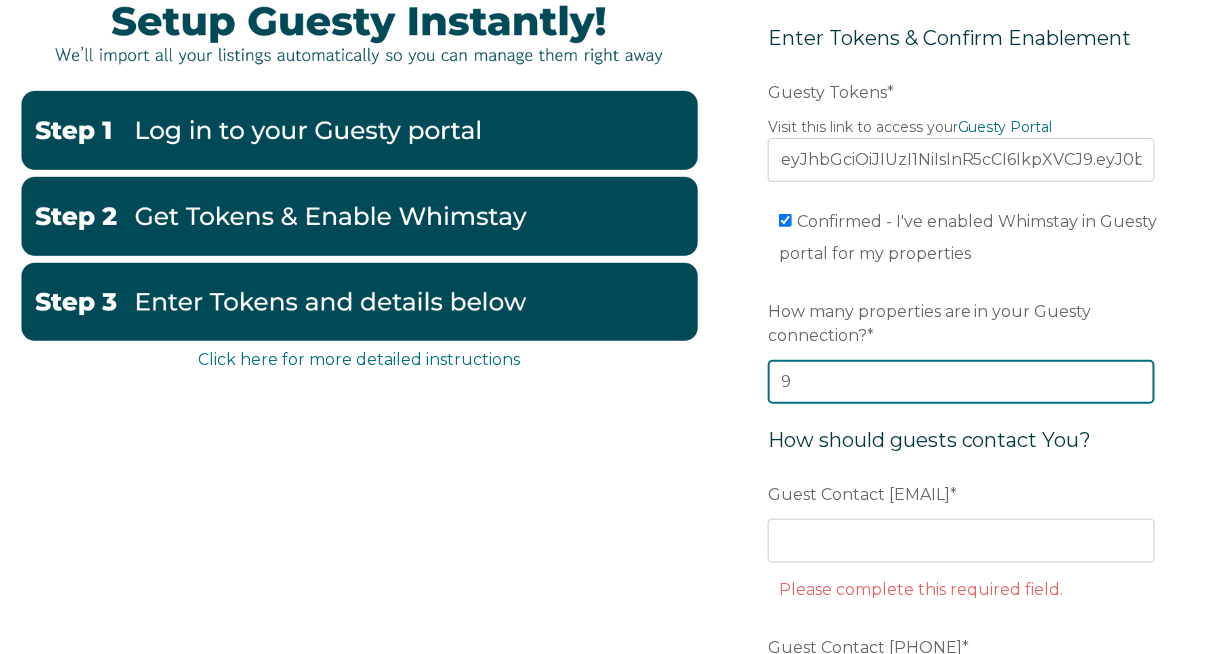 click on "9" at bounding box center [961, 382] 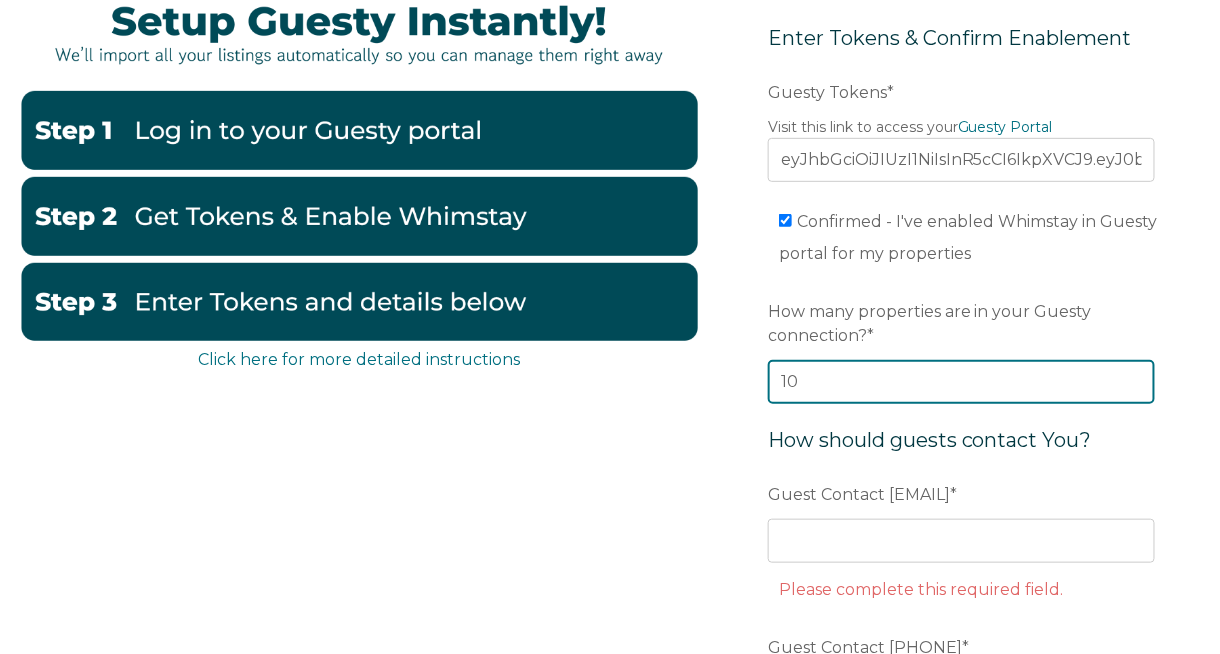 type on "10" 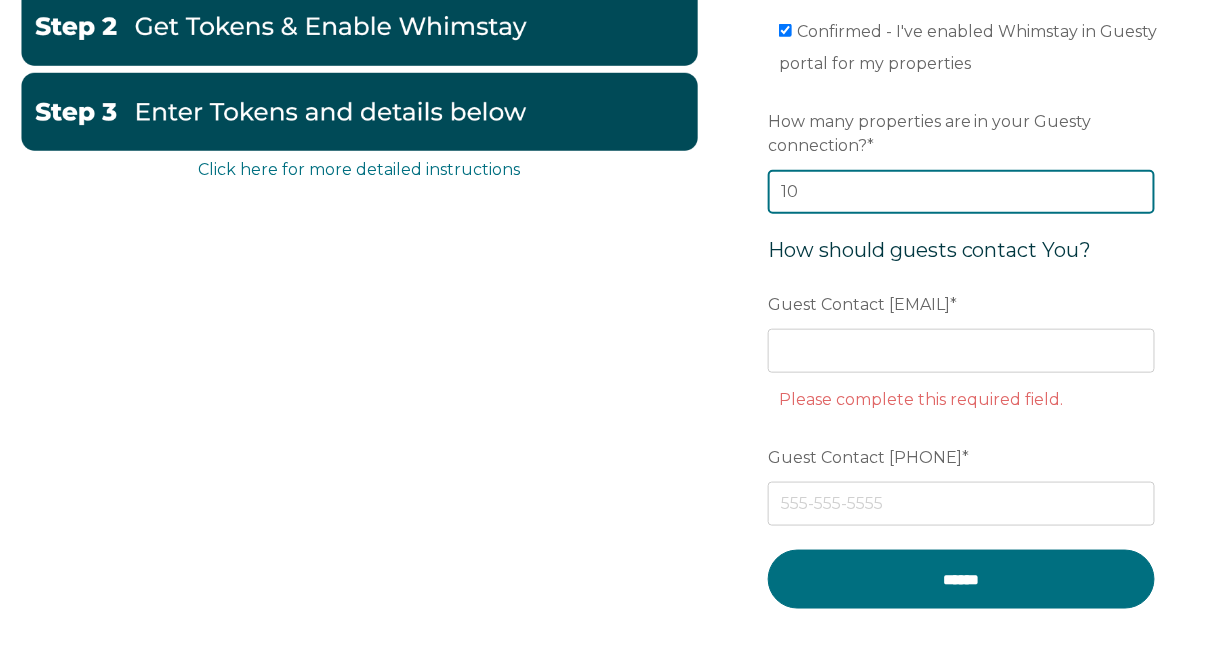 scroll, scrollTop: 400, scrollLeft: 0, axis: vertical 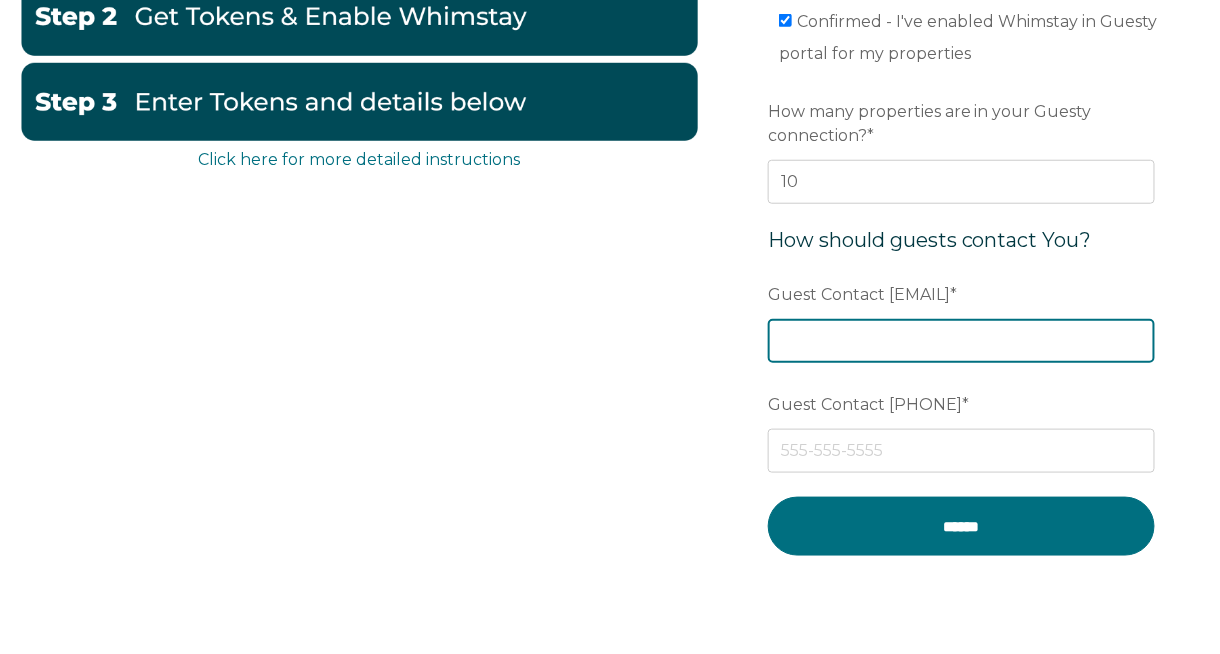 click on "Guest Contact [EMAIL] *" at bounding box center (961, 341) 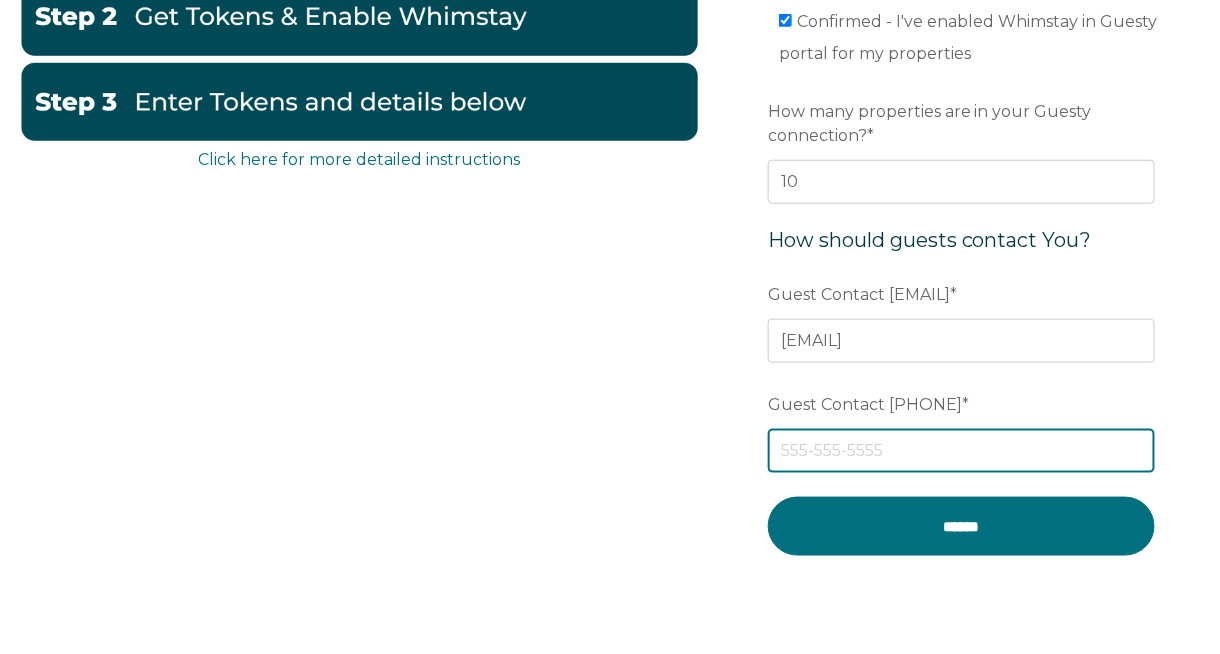 click on "Guest Contact [PHONE] *" at bounding box center [961, 451] 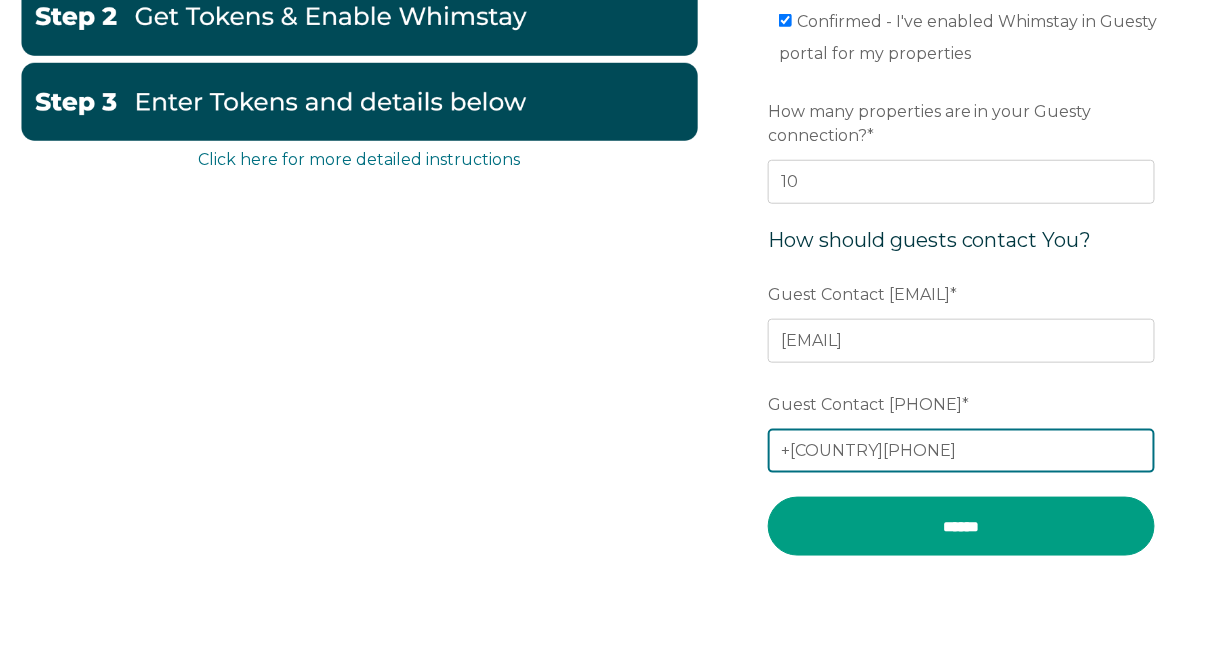 type on "+[COUNTRY][PHONE]" 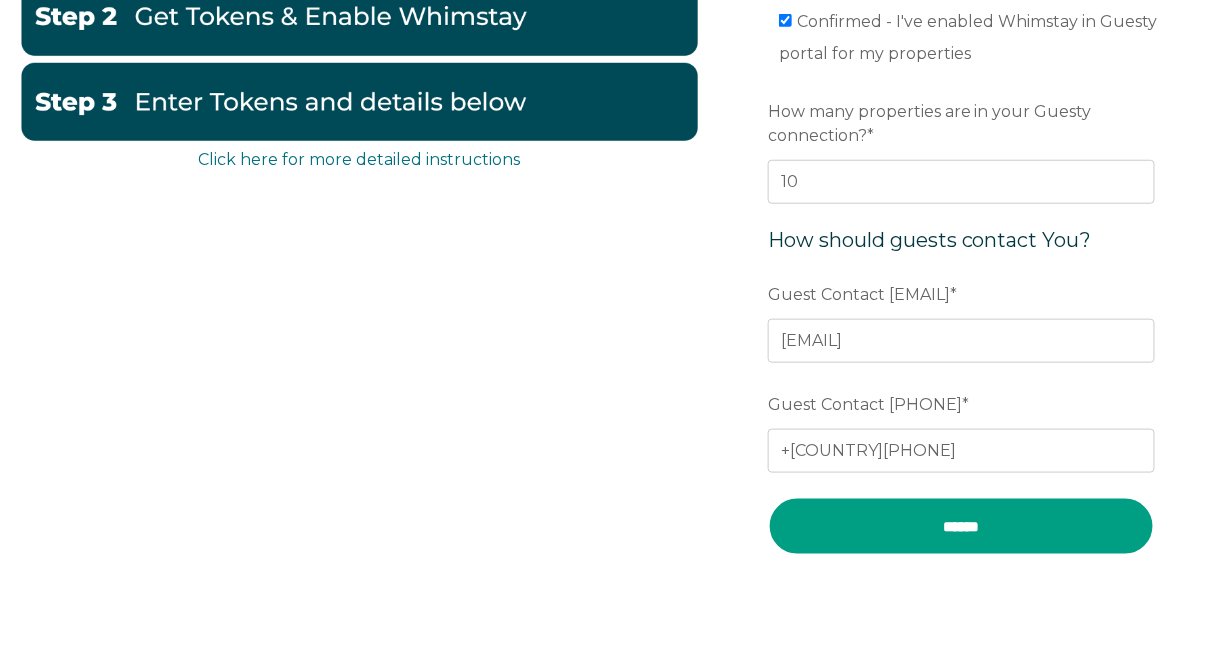 click on "******" at bounding box center (961, 526) 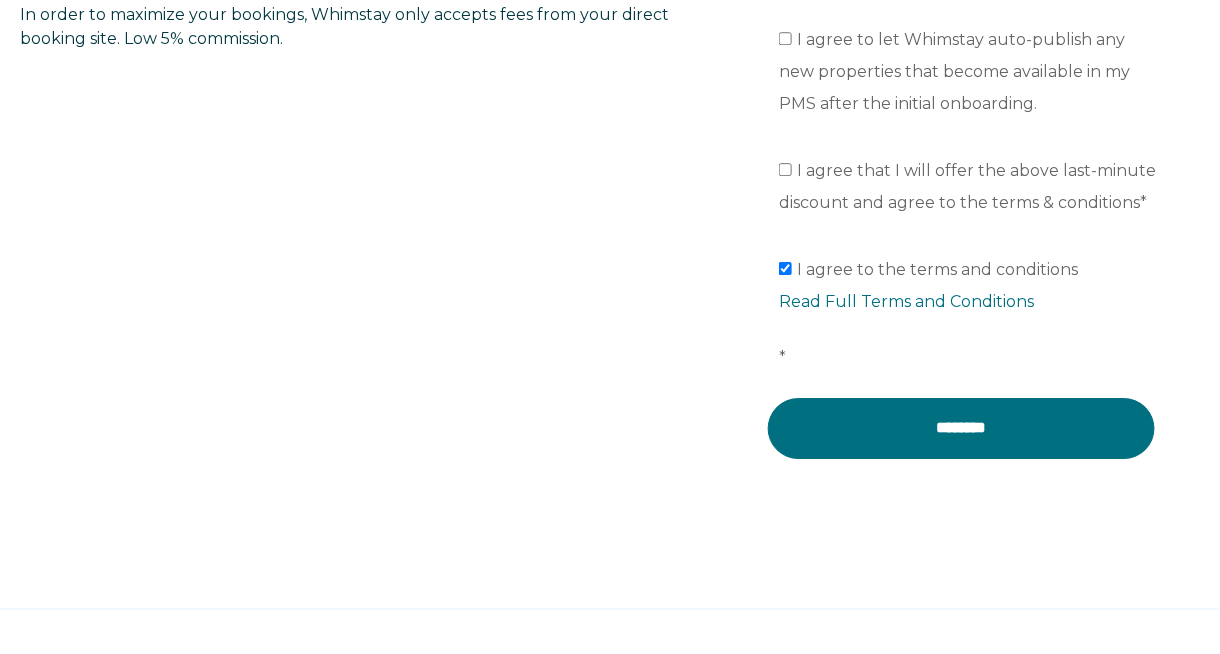 scroll, scrollTop: 1675, scrollLeft: 0, axis: vertical 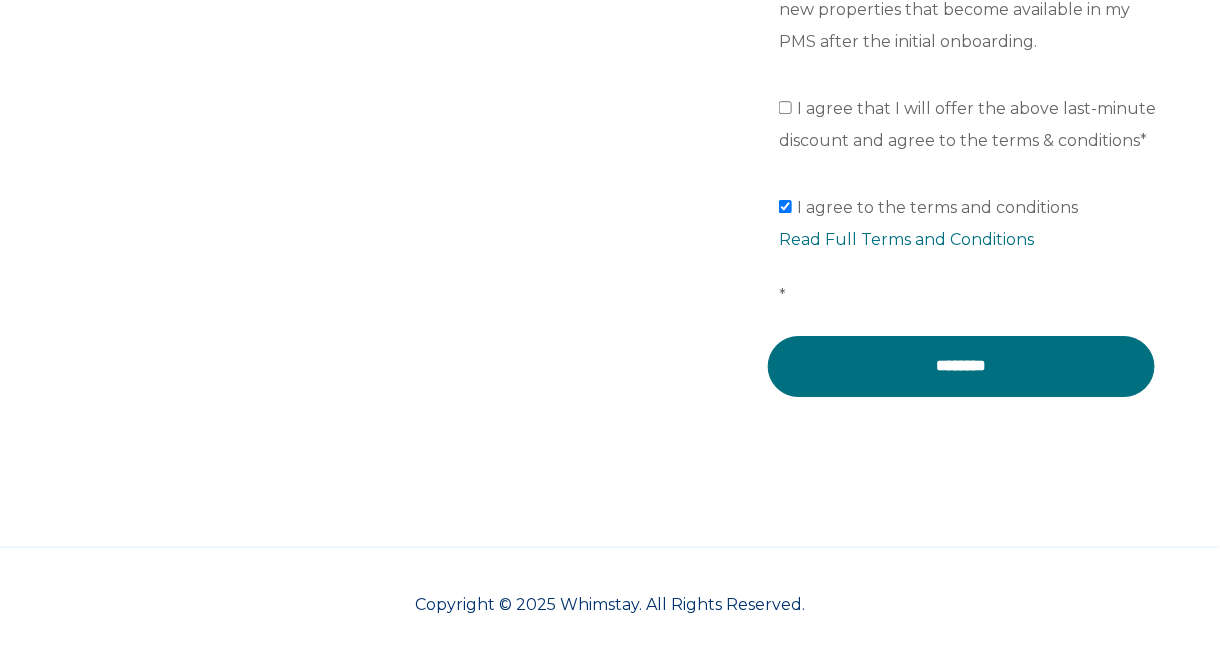 click on "Copyright © 2025 Whimstay. All Rights Reserved." at bounding box center (610, 605) 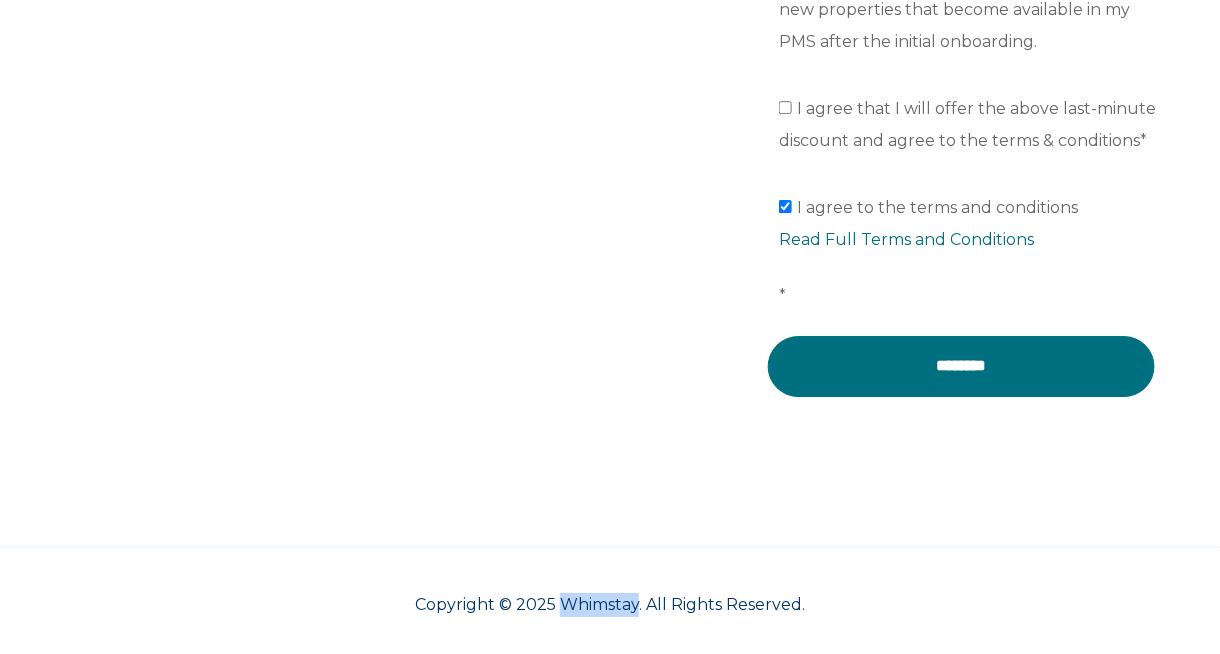 drag, startPoint x: 638, startPoint y: 592, endPoint x: 564, endPoint y: 591, distance: 74.00676 